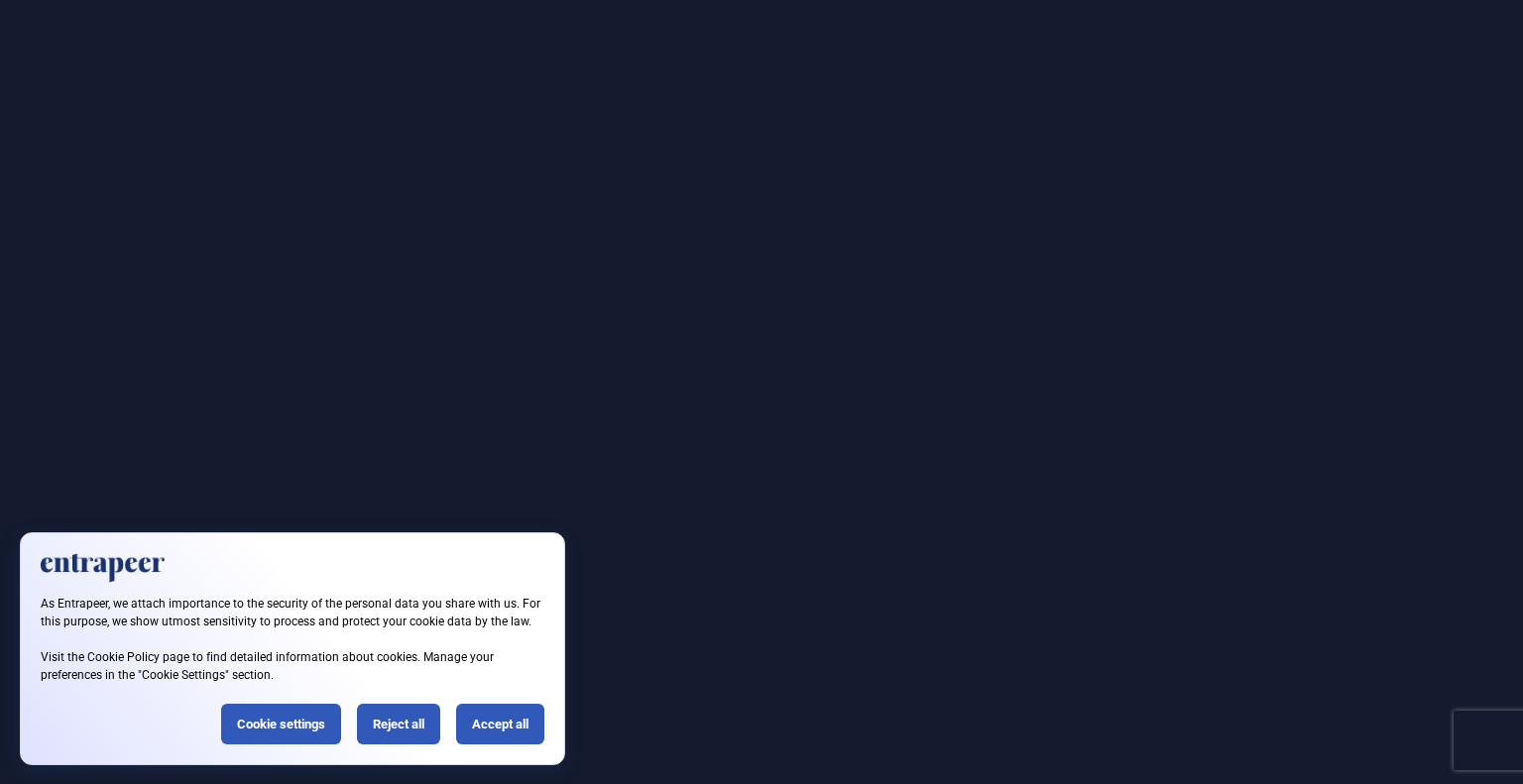 scroll, scrollTop: 0, scrollLeft: 0, axis: both 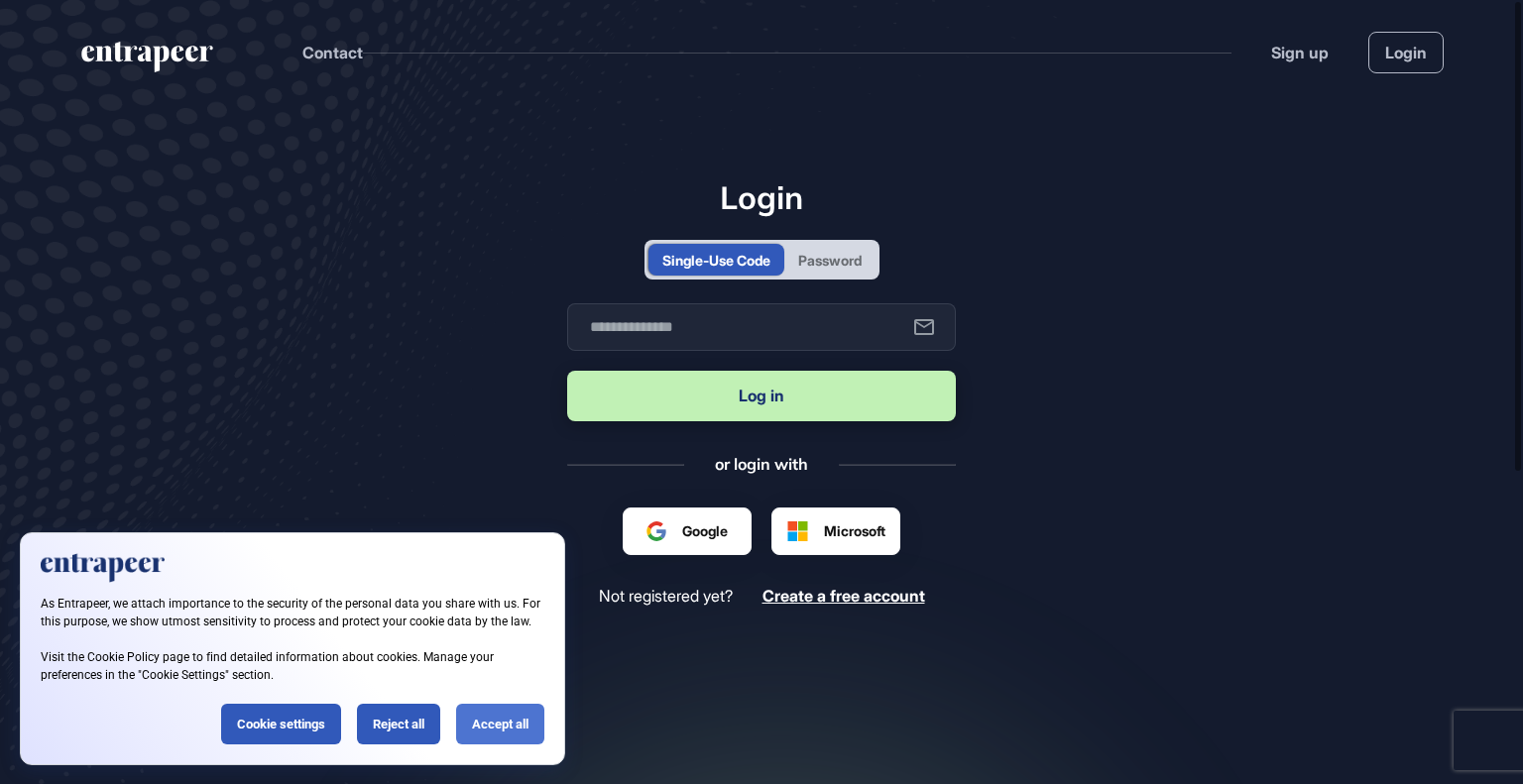 click on "Accept all" 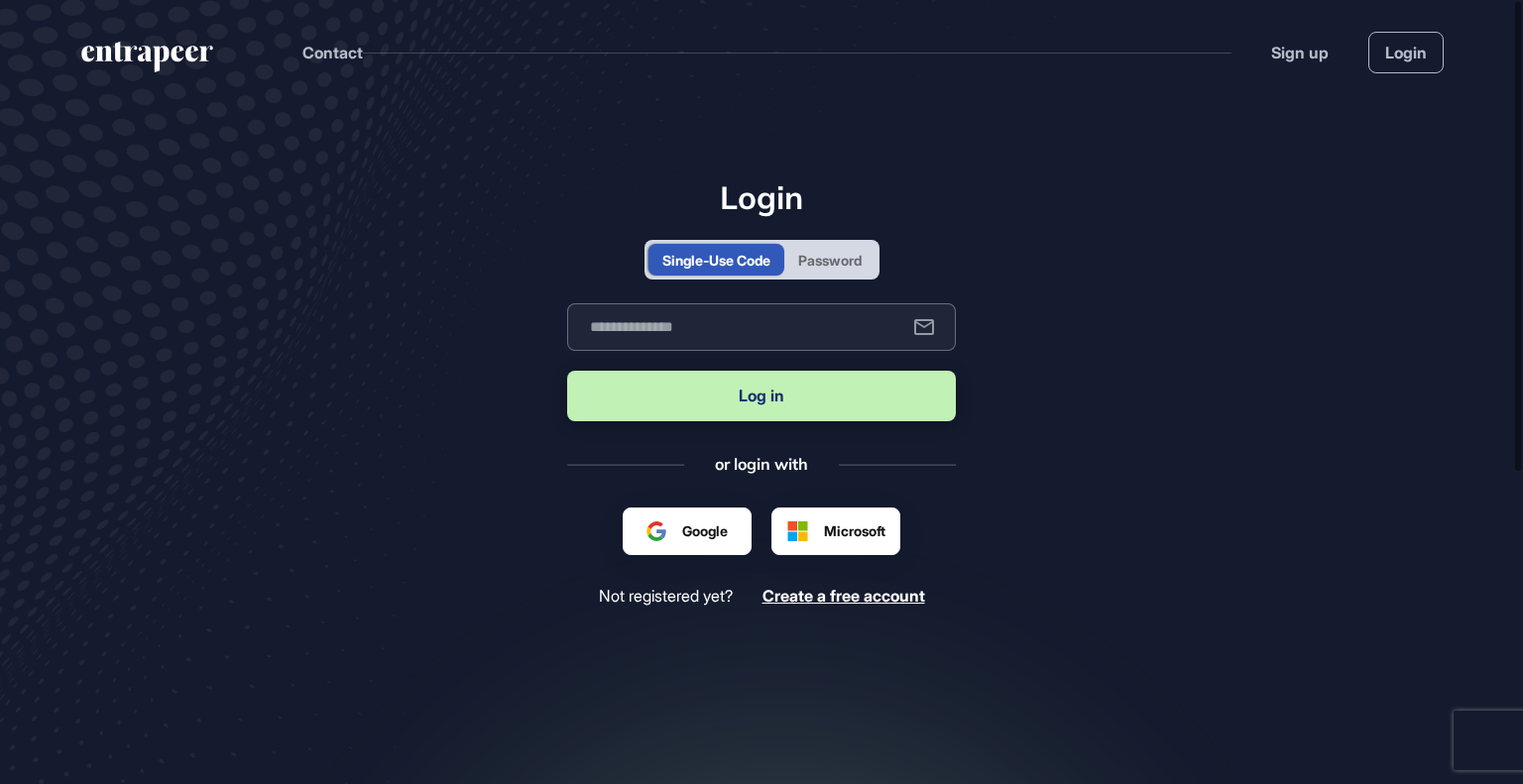 click at bounding box center [762, 327] 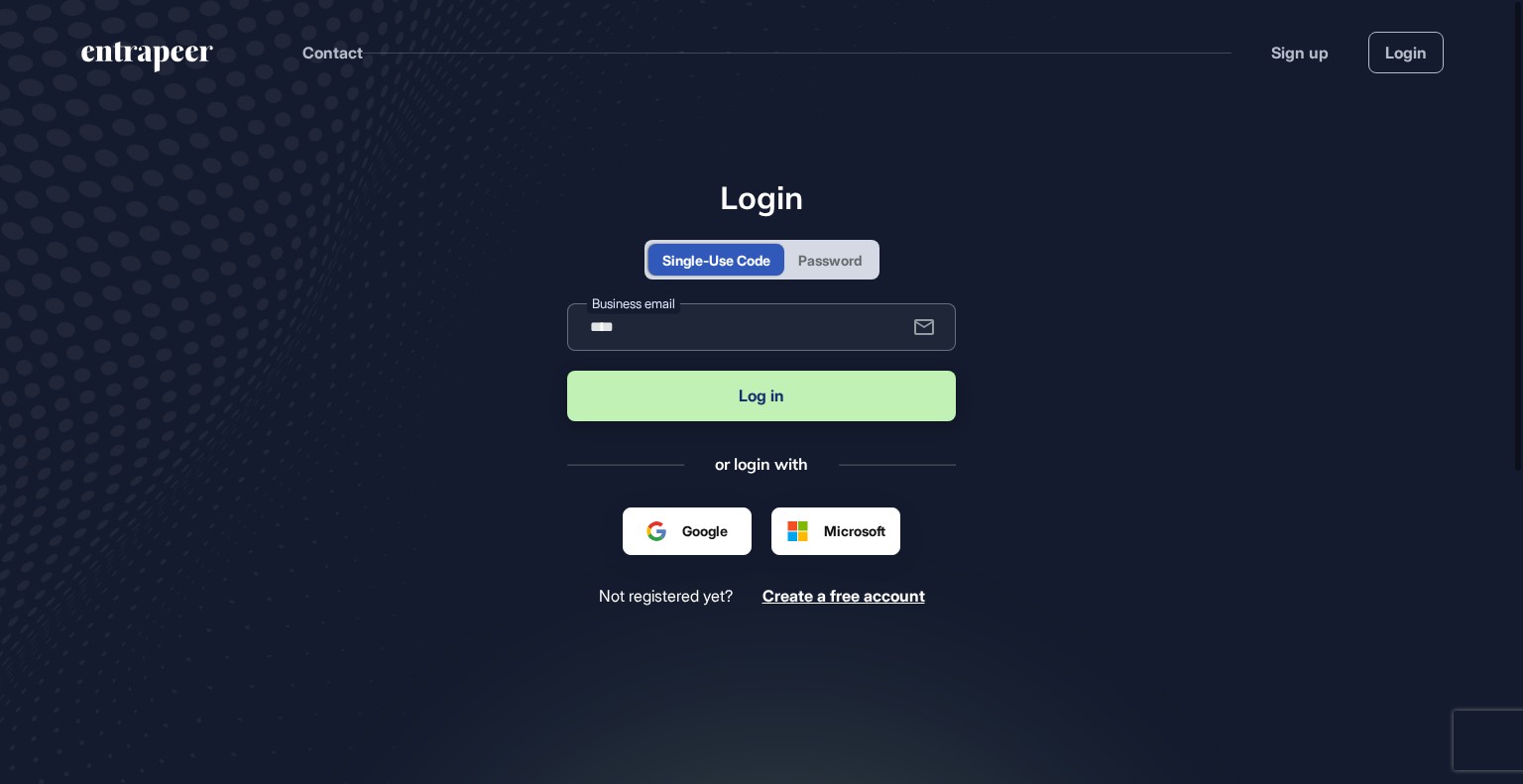 type on "**********" 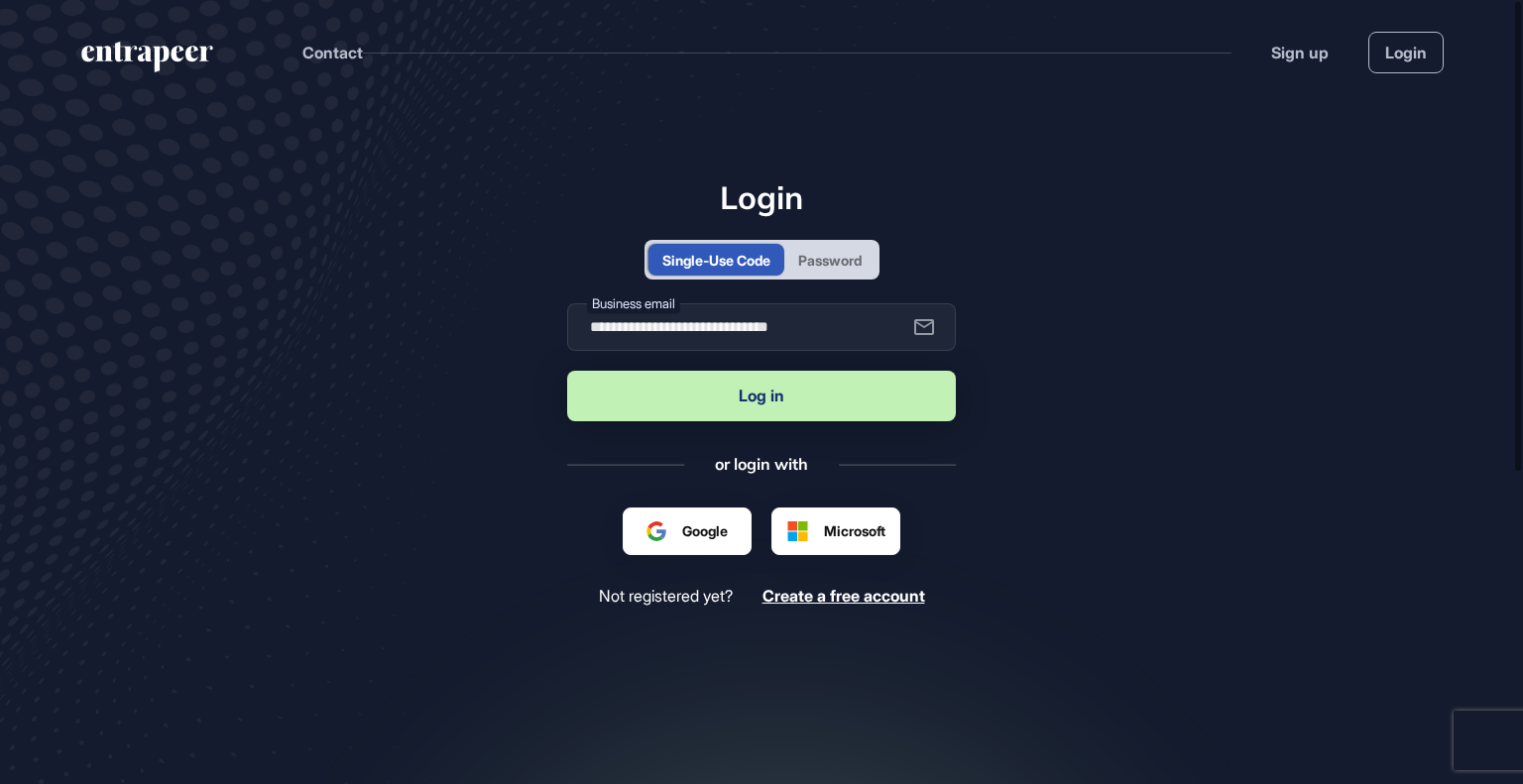 click on "Log in" at bounding box center (762, 395) 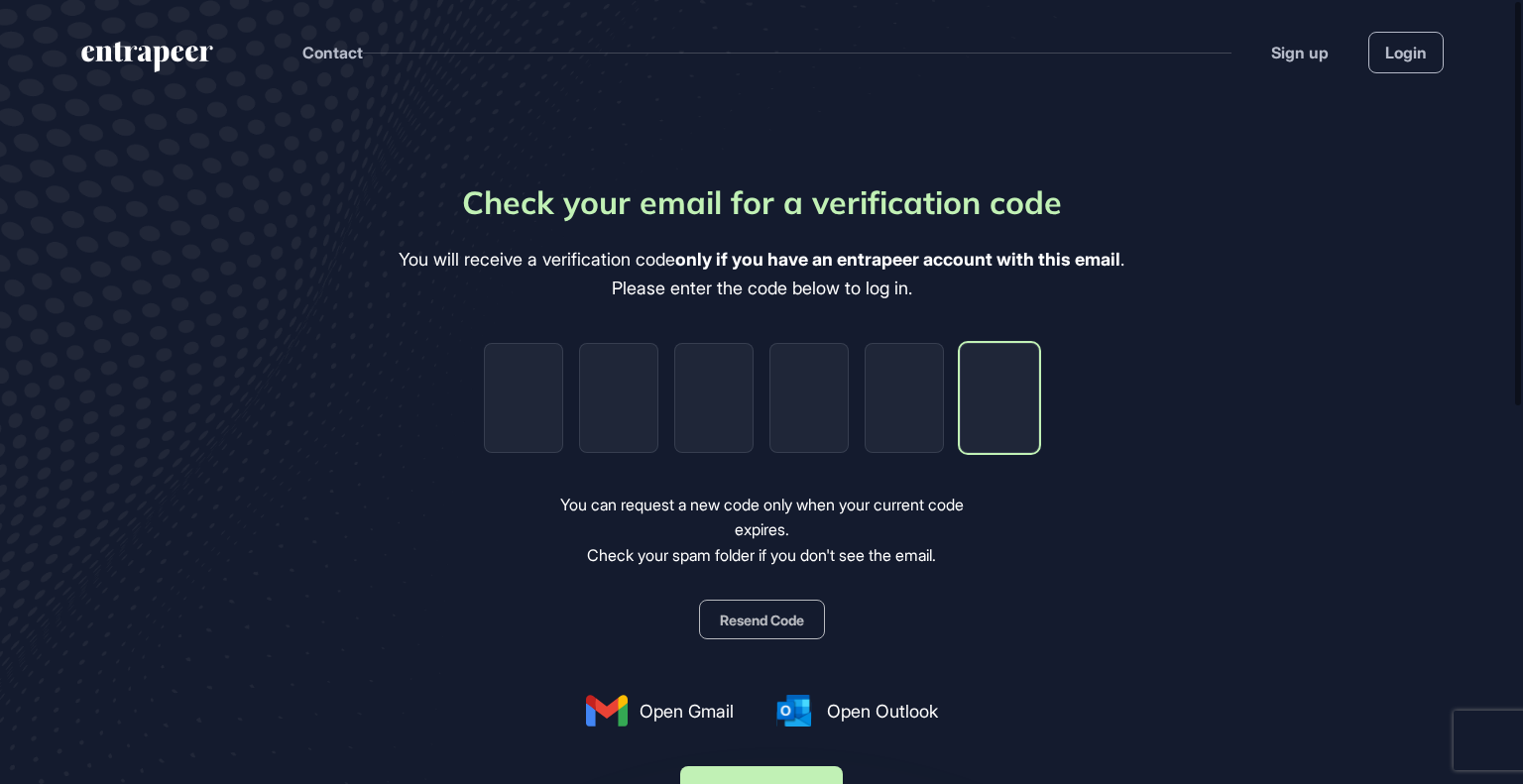 paste on "*" 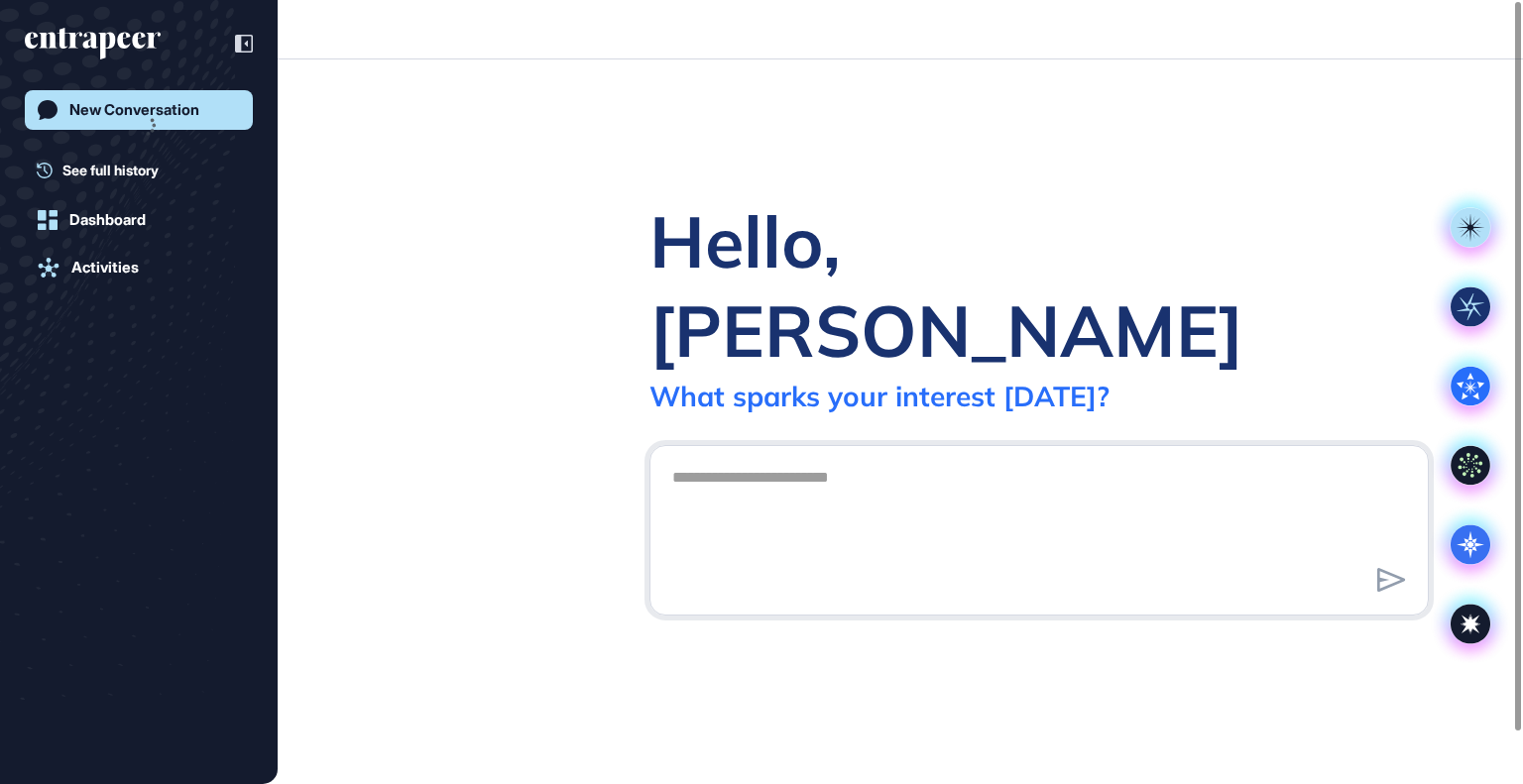 scroll, scrollTop: 784, scrollLeft: 1523, axis: both 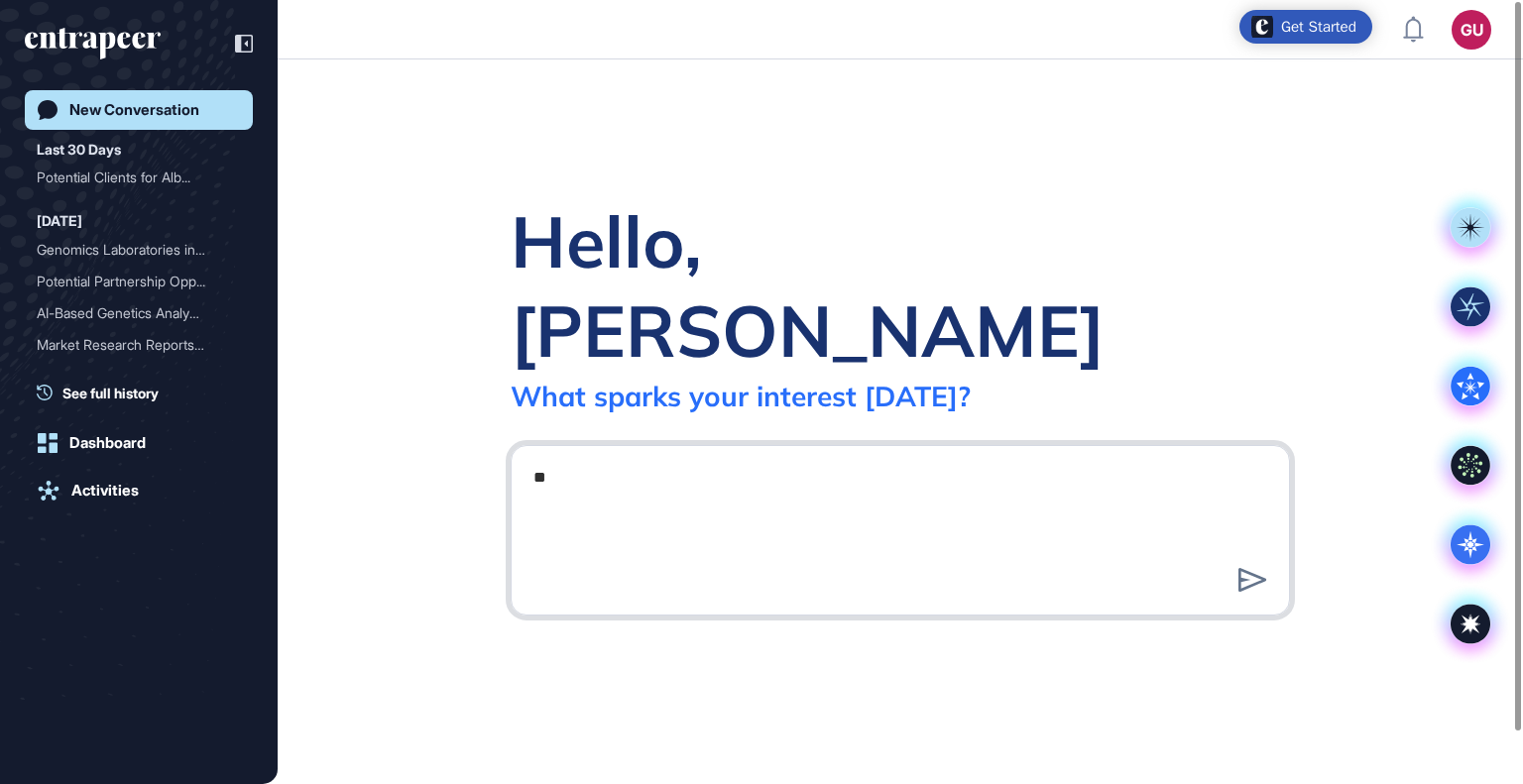 type on "*" 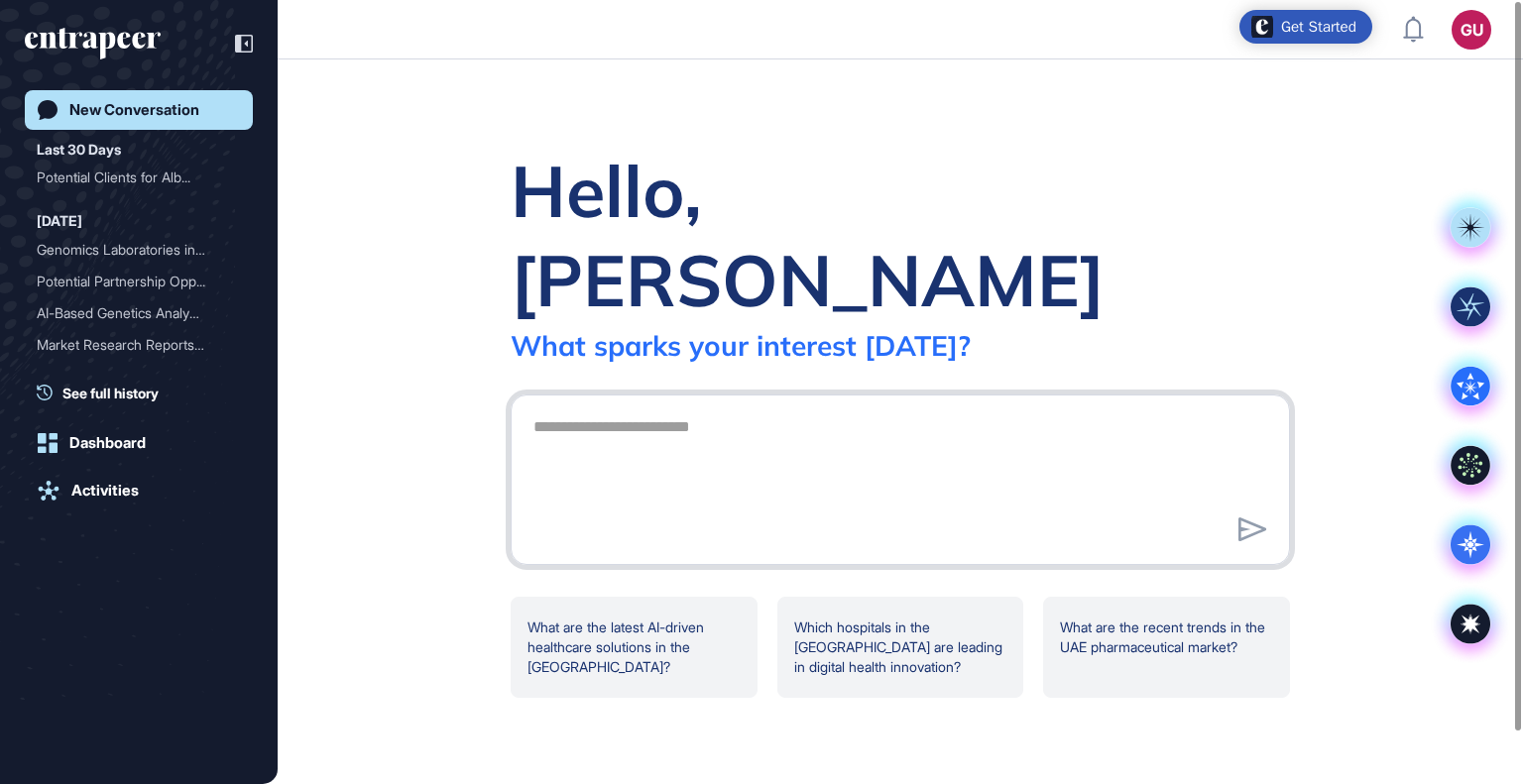 paste on "**********" 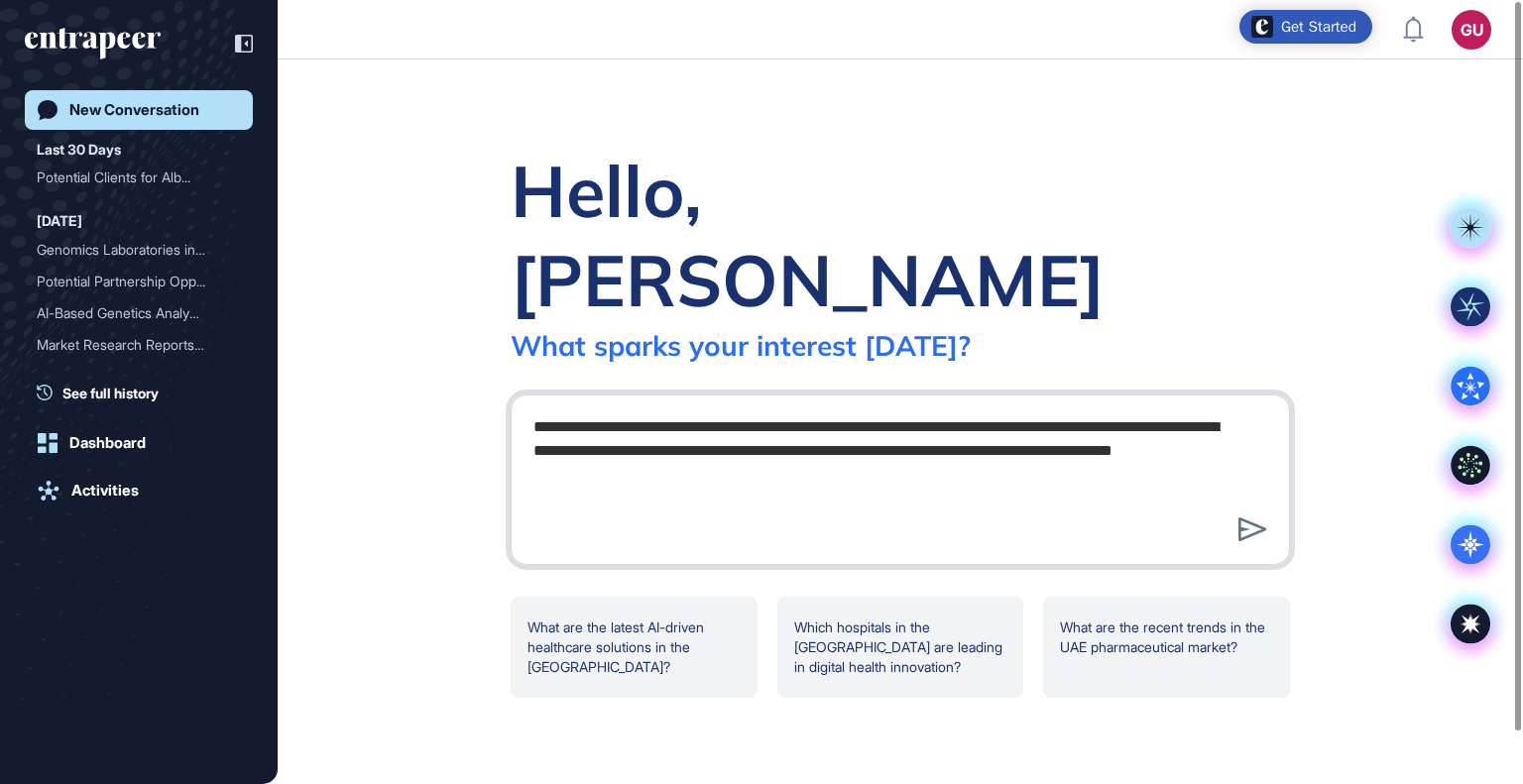 click on "**********" at bounding box center [900, 477] 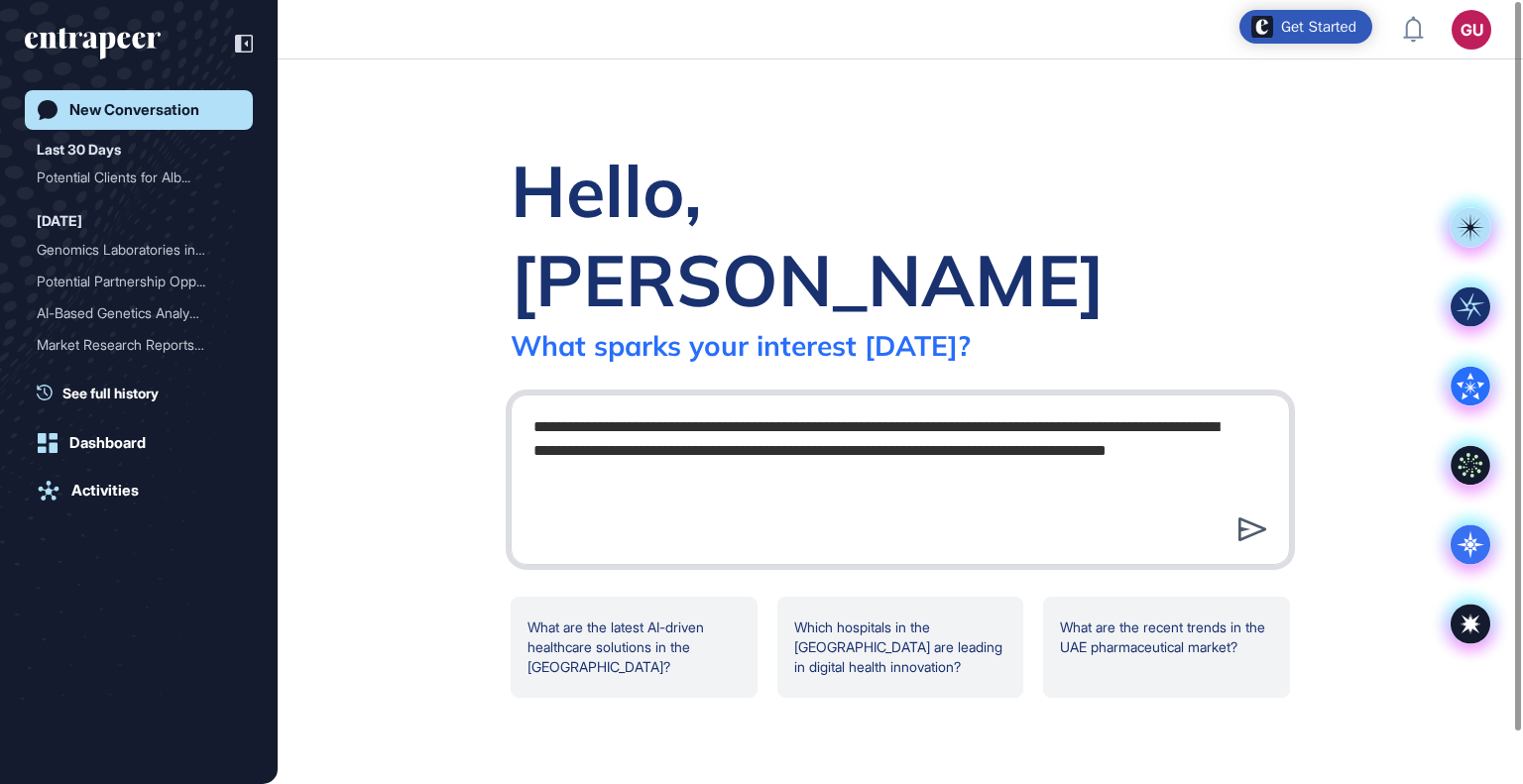 type on "**********" 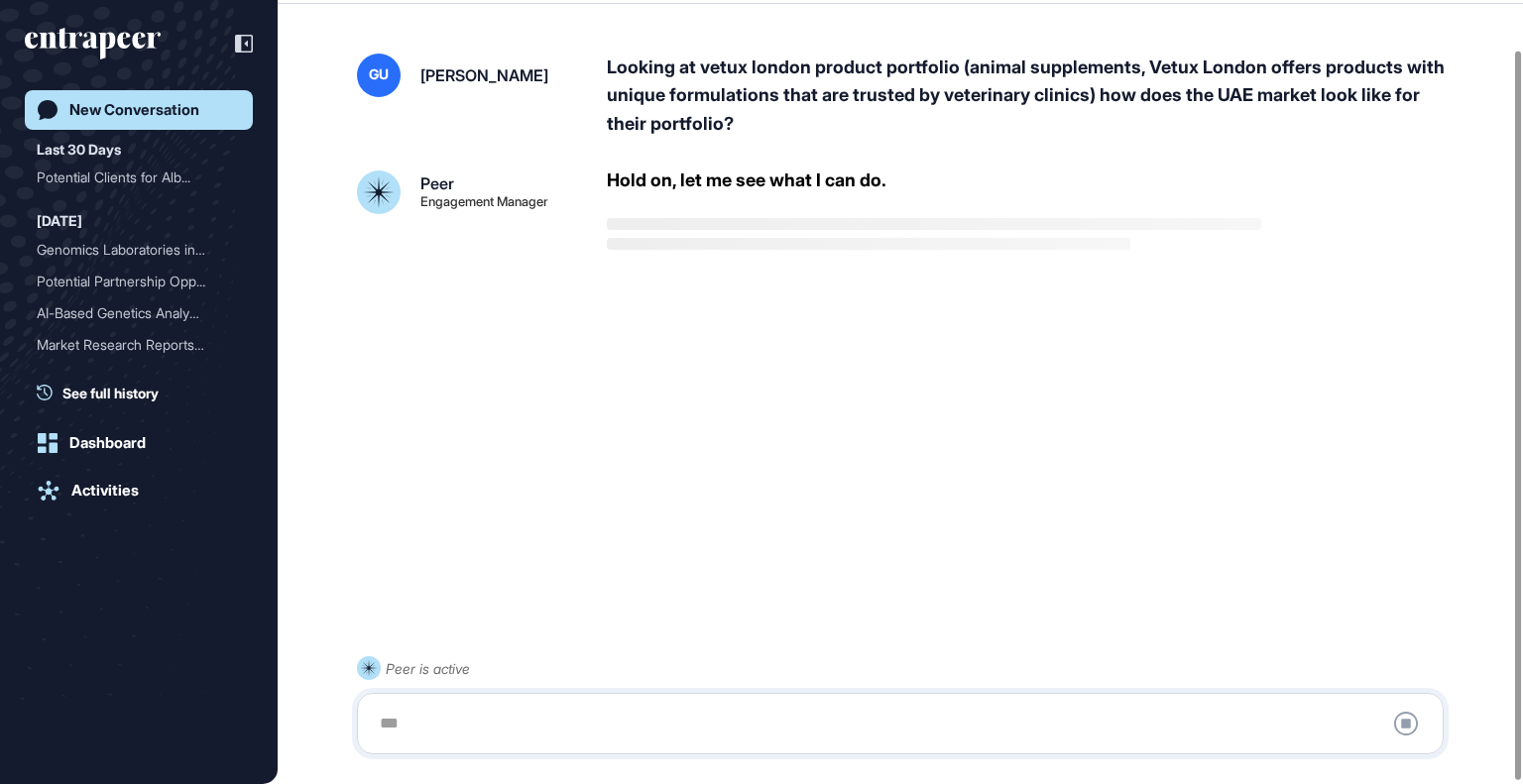 scroll, scrollTop: 56, scrollLeft: 0, axis: vertical 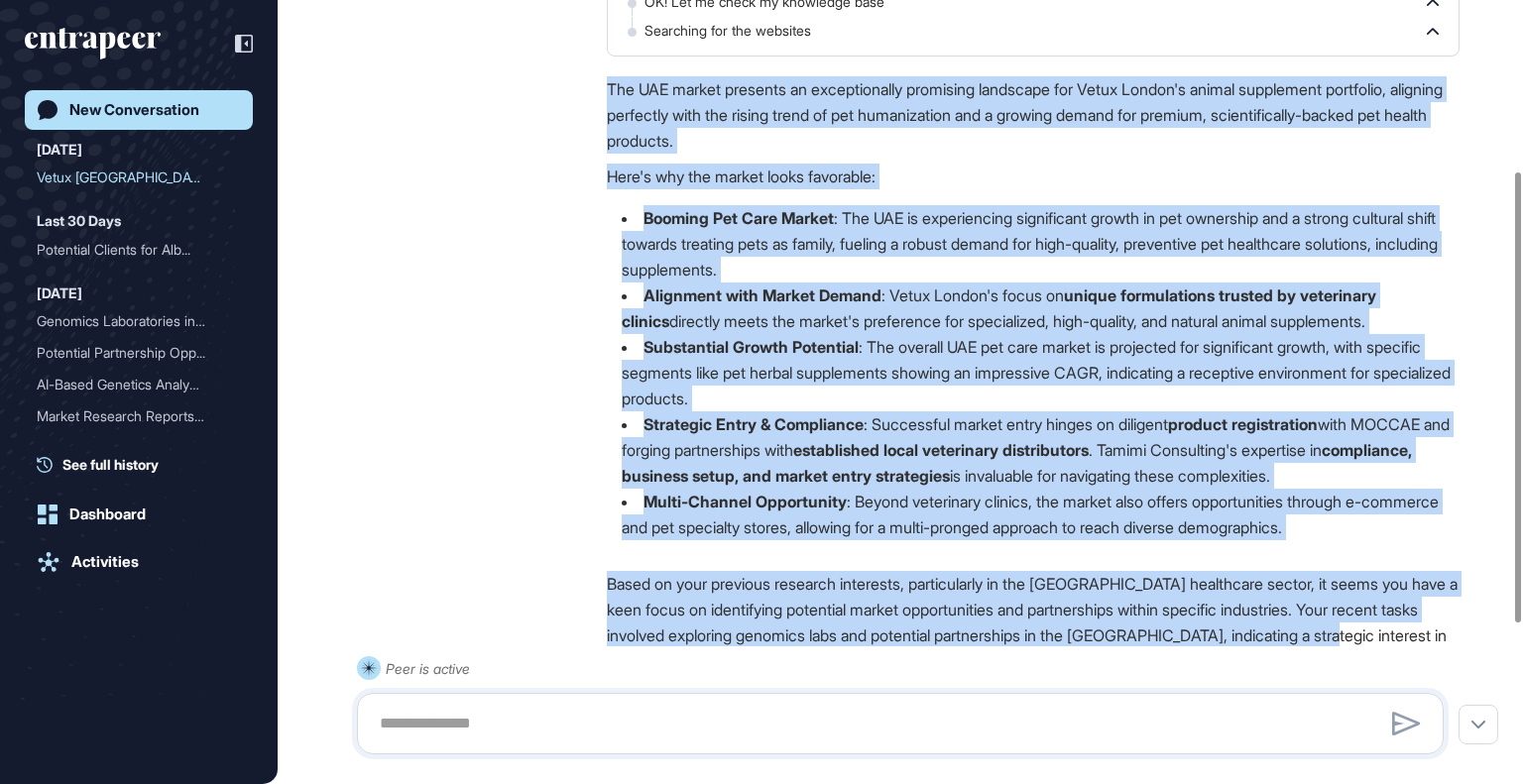 drag, startPoint x: 608, startPoint y: 85, endPoint x: 1490, endPoint y: 622, distance: 1032.615 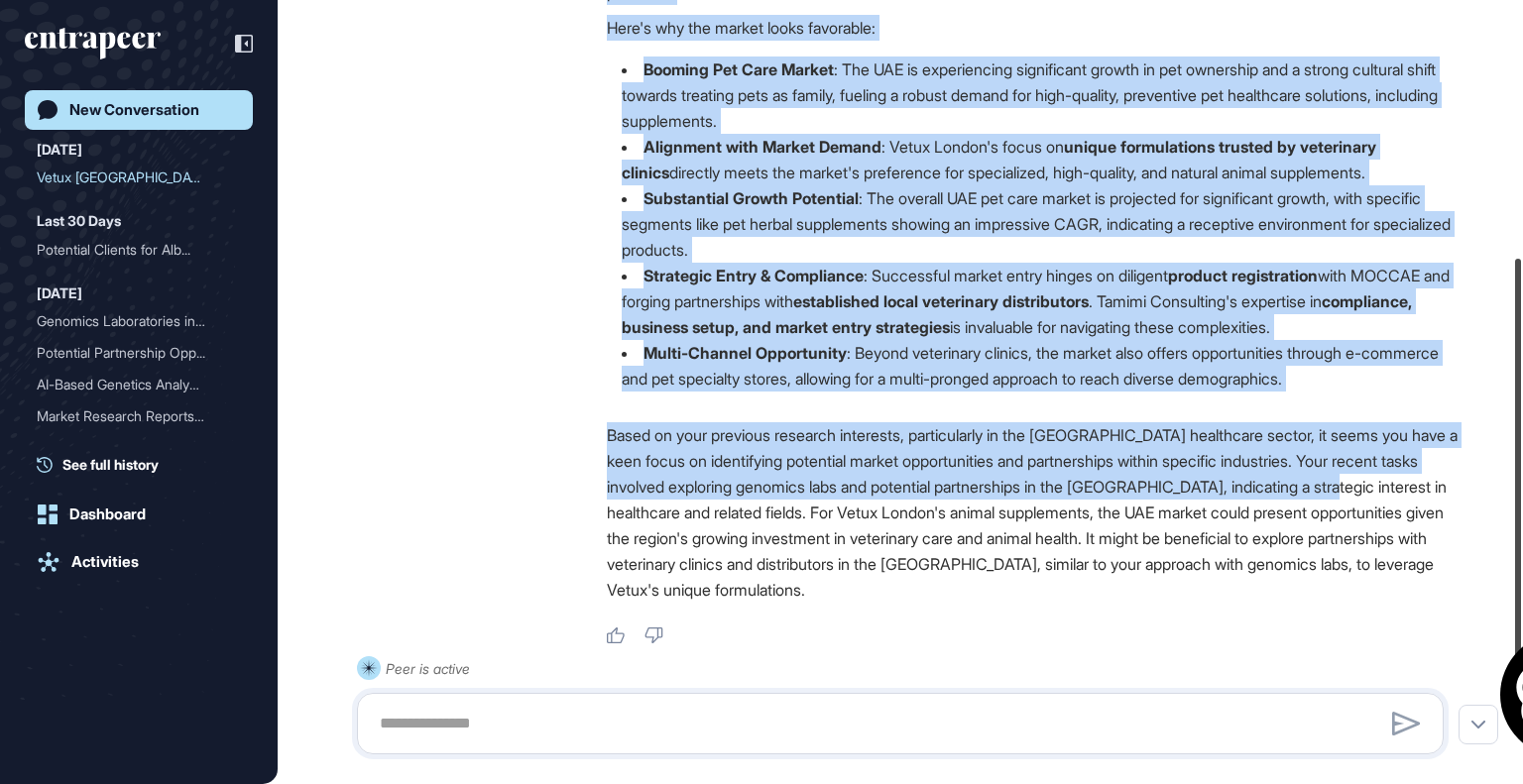 scroll, scrollTop: 448, scrollLeft: 0, axis: vertical 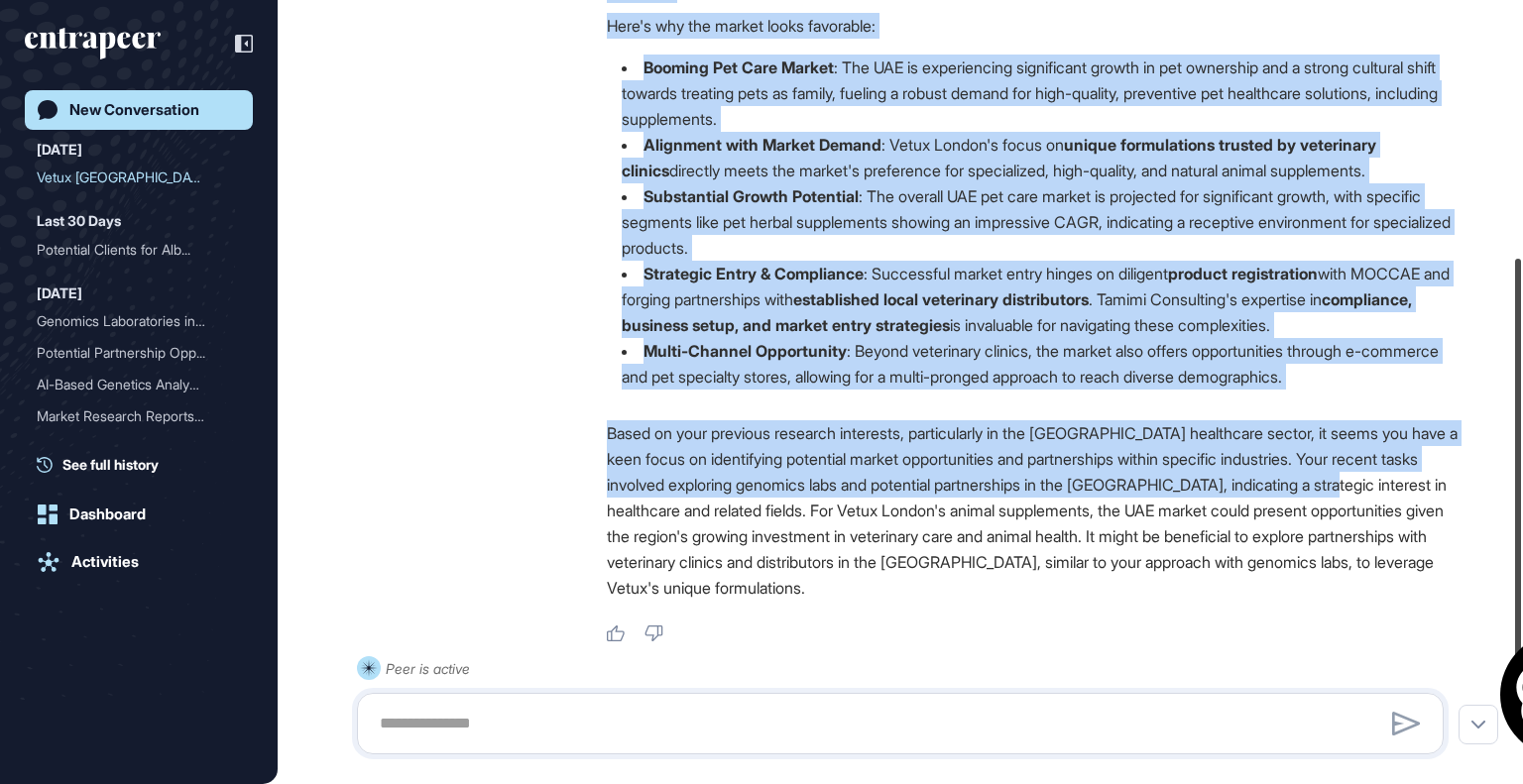 drag, startPoint x: 1515, startPoint y: 500, endPoint x: 1522, endPoint y: 586, distance: 86.28441 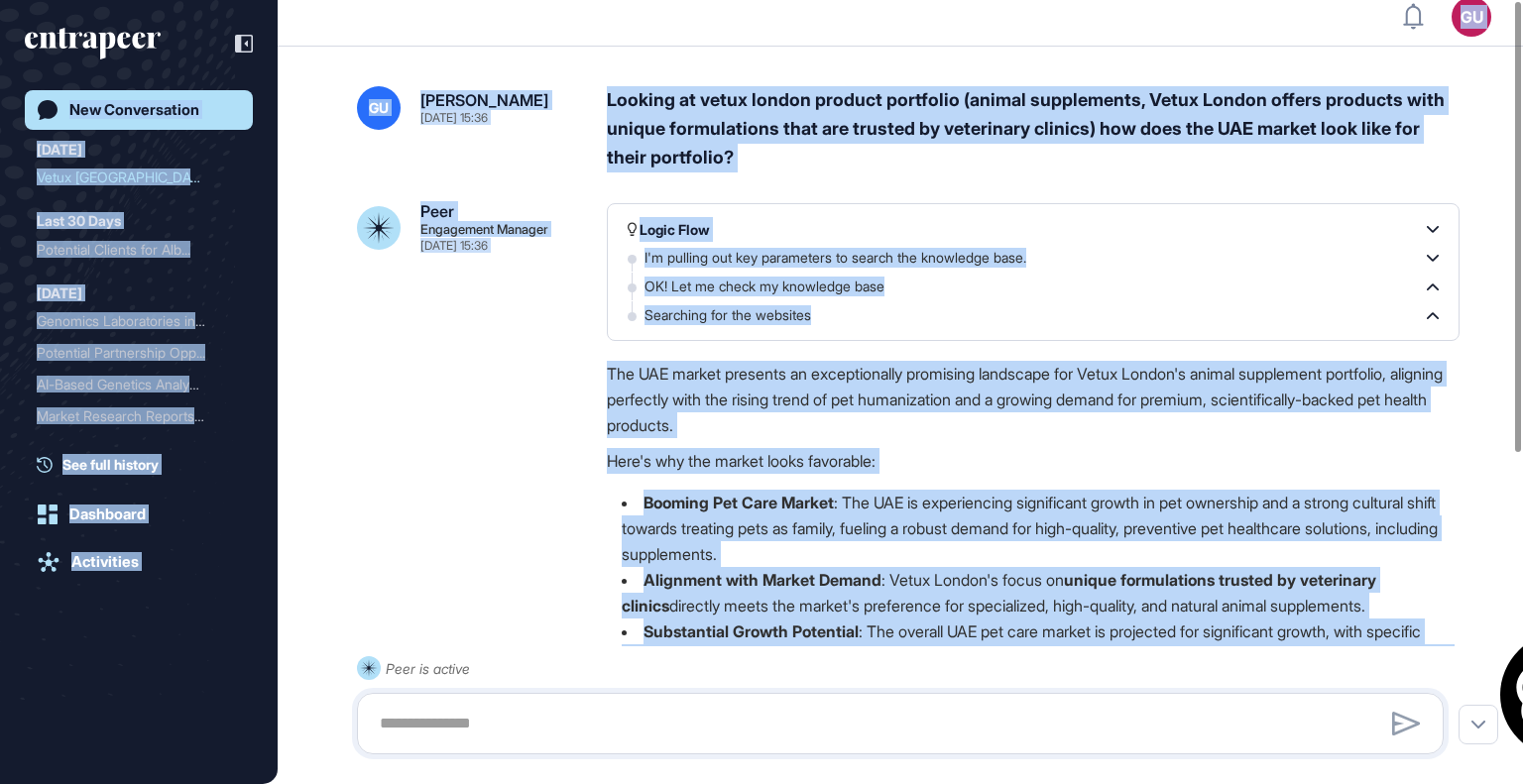scroll, scrollTop: 0, scrollLeft: 0, axis: both 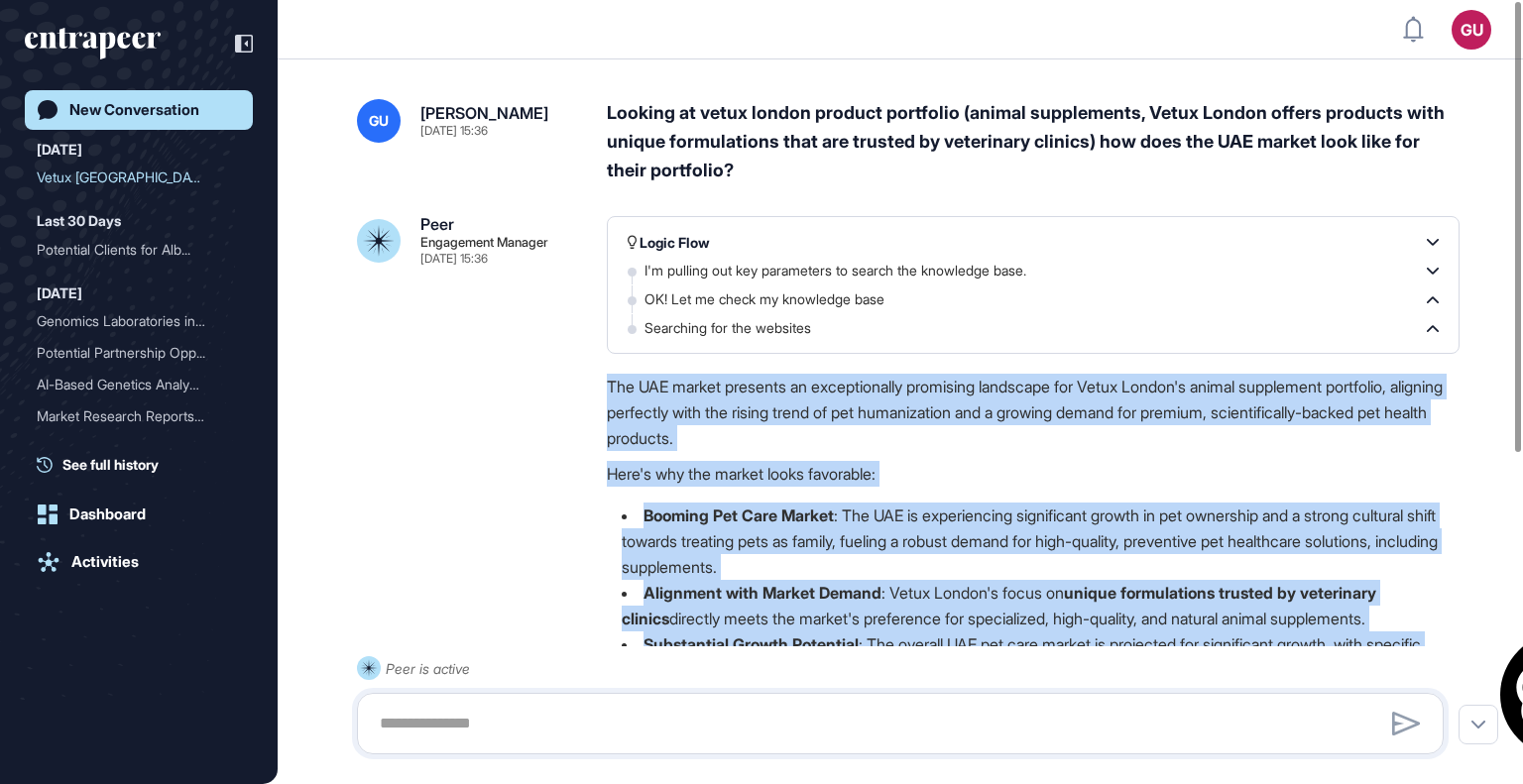 drag, startPoint x: 763, startPoint y: 583, endPoint x: 555, endPoint y: 392, distance: 282.39157 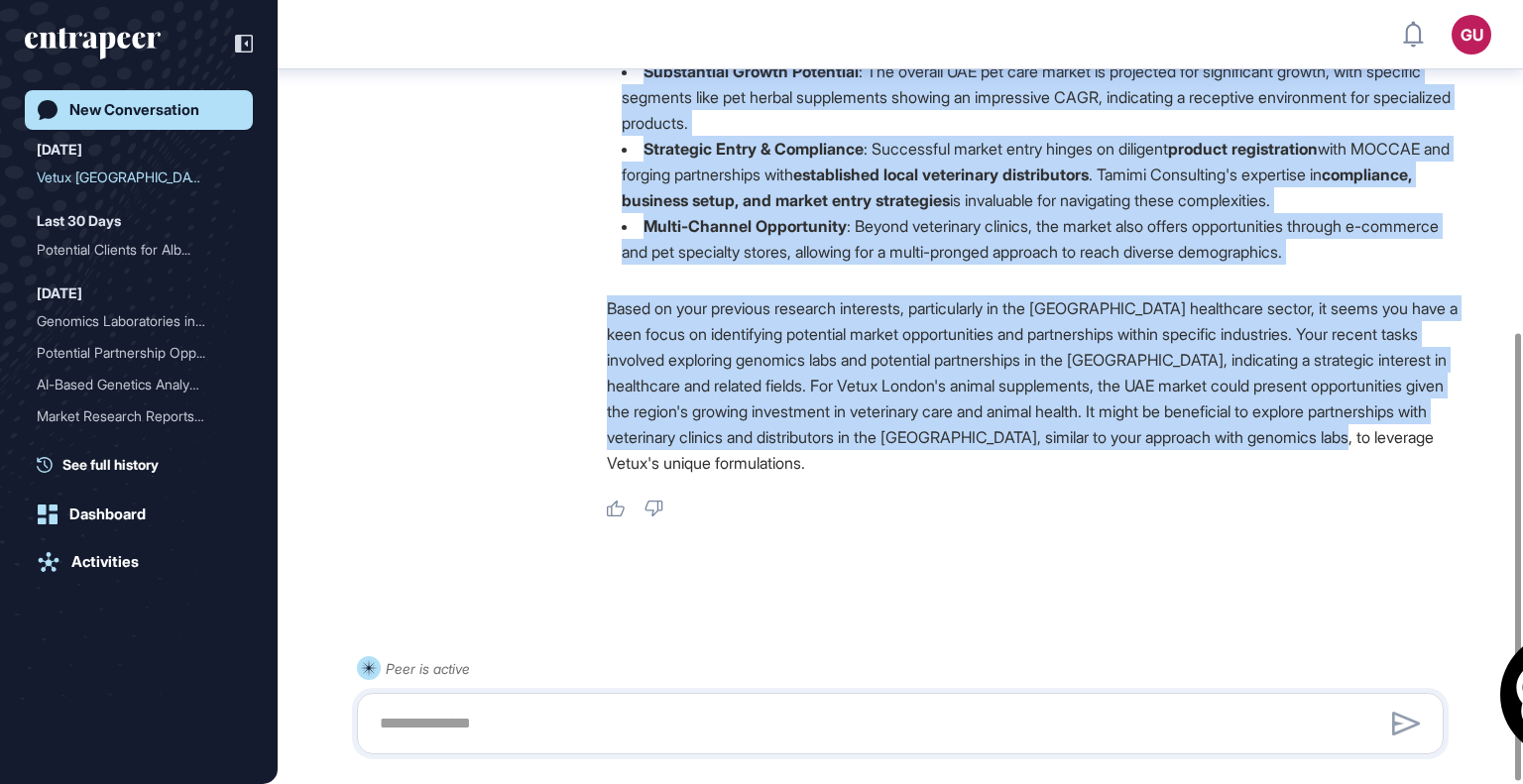 scroll, scrollTop: 583, scrollLeft: 0, axis: vertical 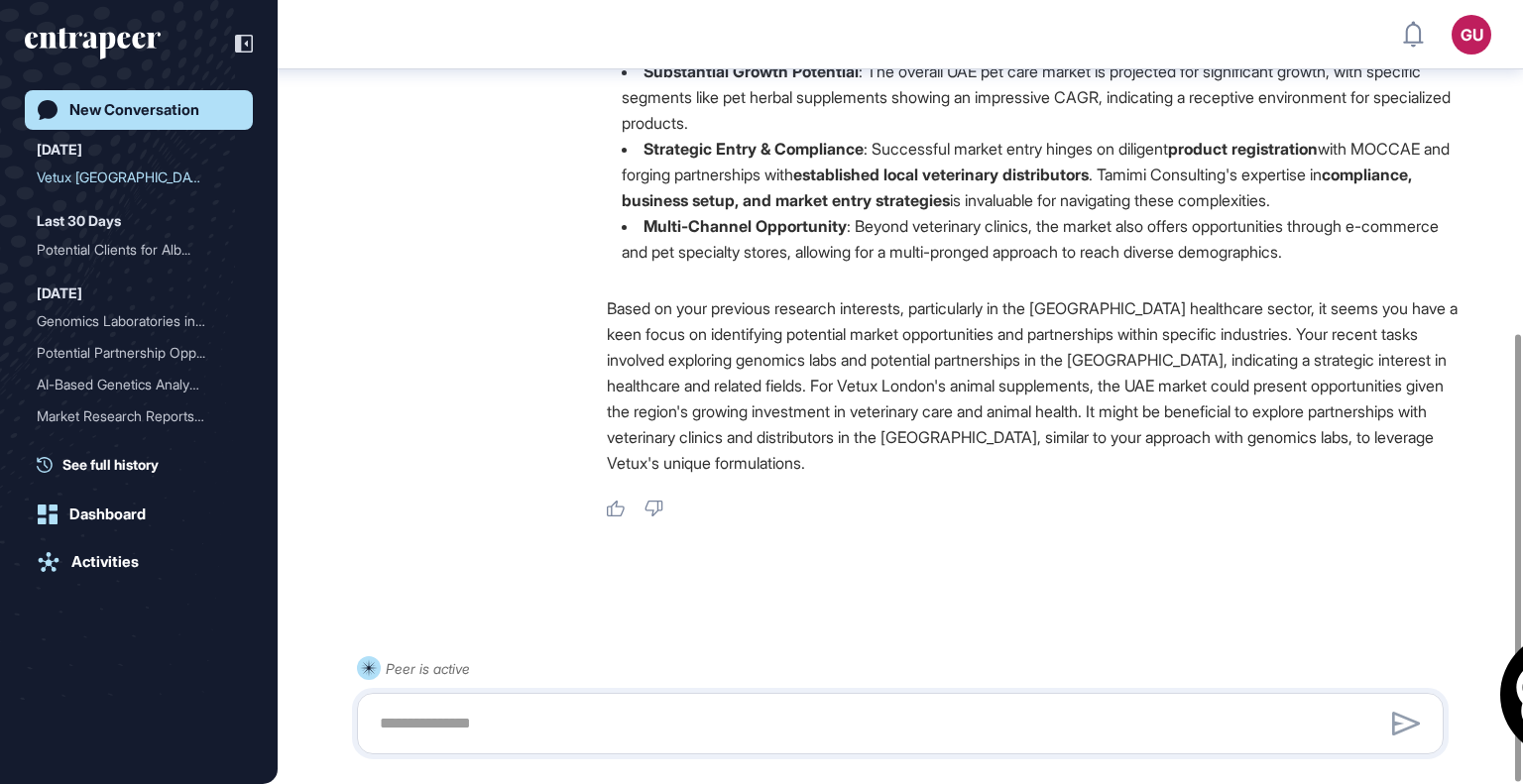 drag, startPoint x: 612, startPoint y: 508, endPoint x: 599, endPoint y: 504, distance: 13.601471 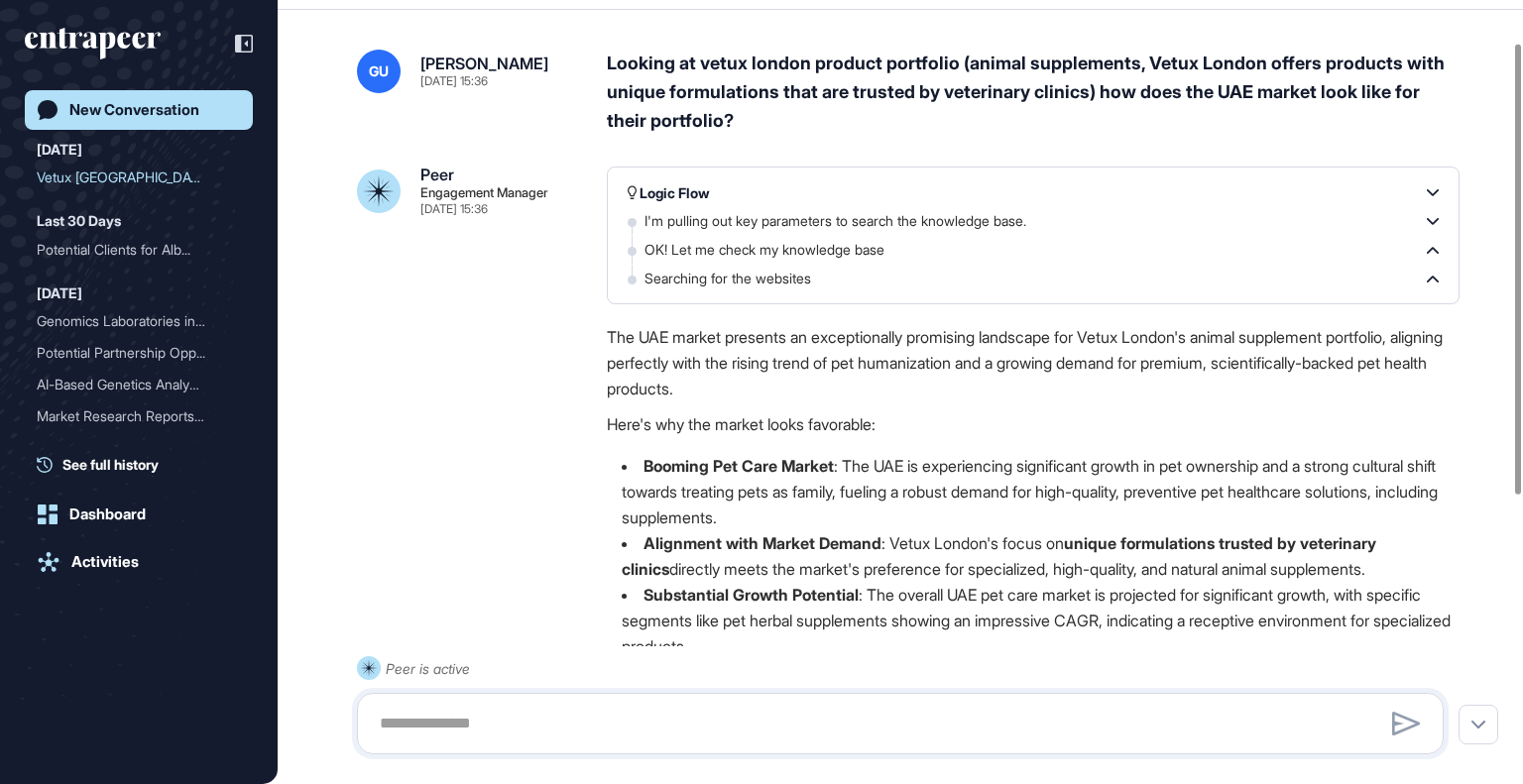 scroll, scrollTop: 0, scrollLeft: 0, axis: both 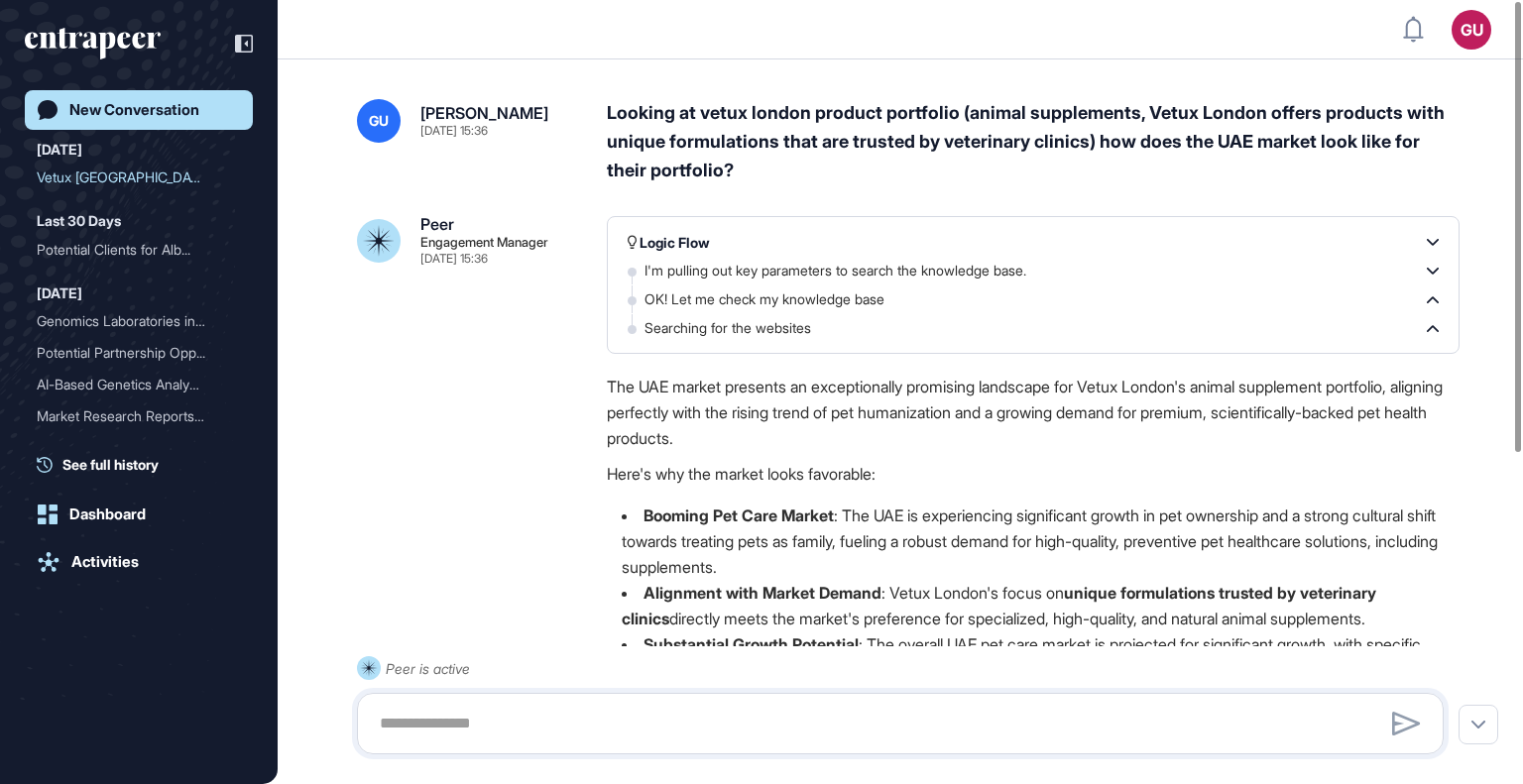 click on "Searching for the websites" at bounding box center (738, 328) 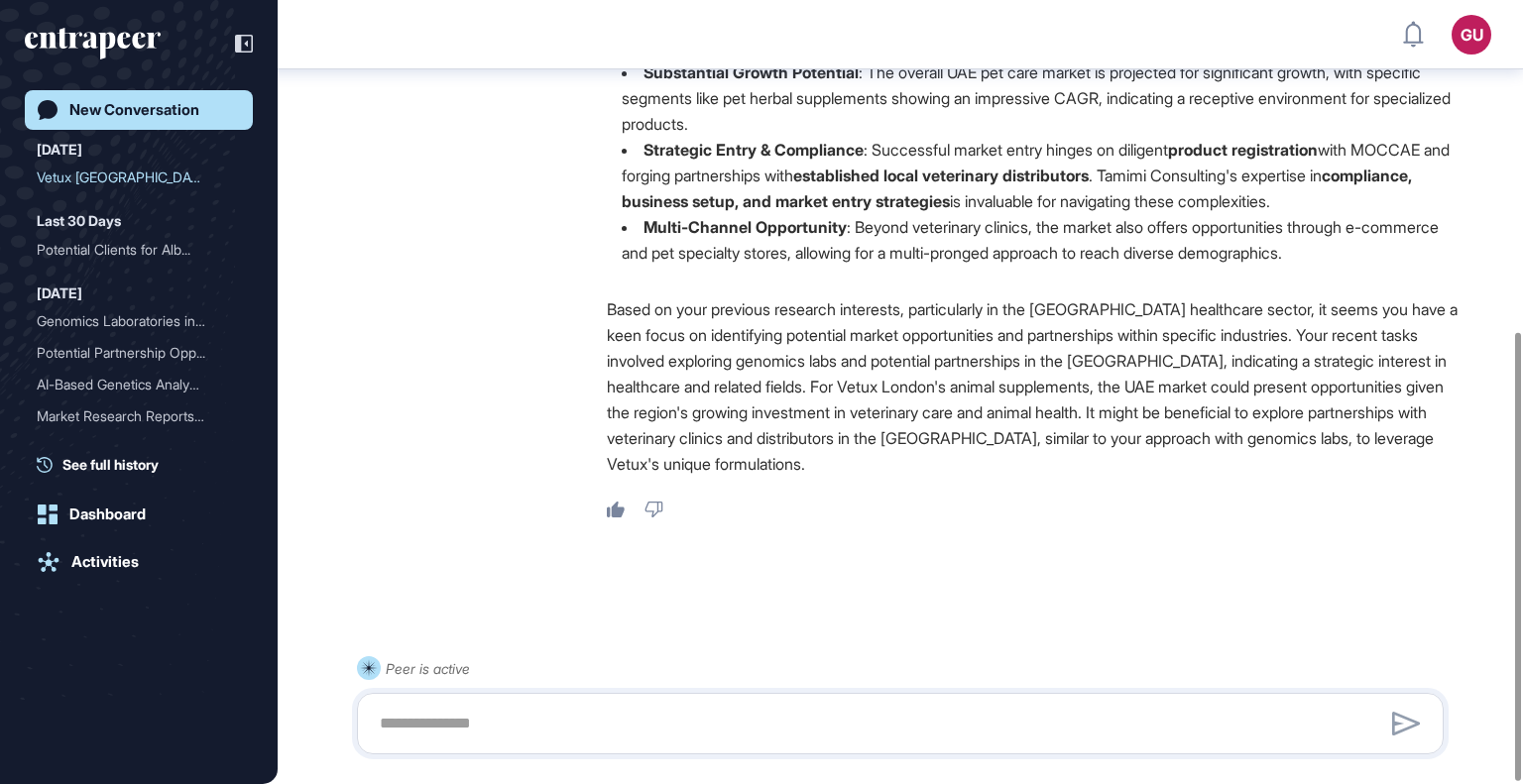 scroll, scrollTop: 583, scrollLeft: 0, axis: vertical 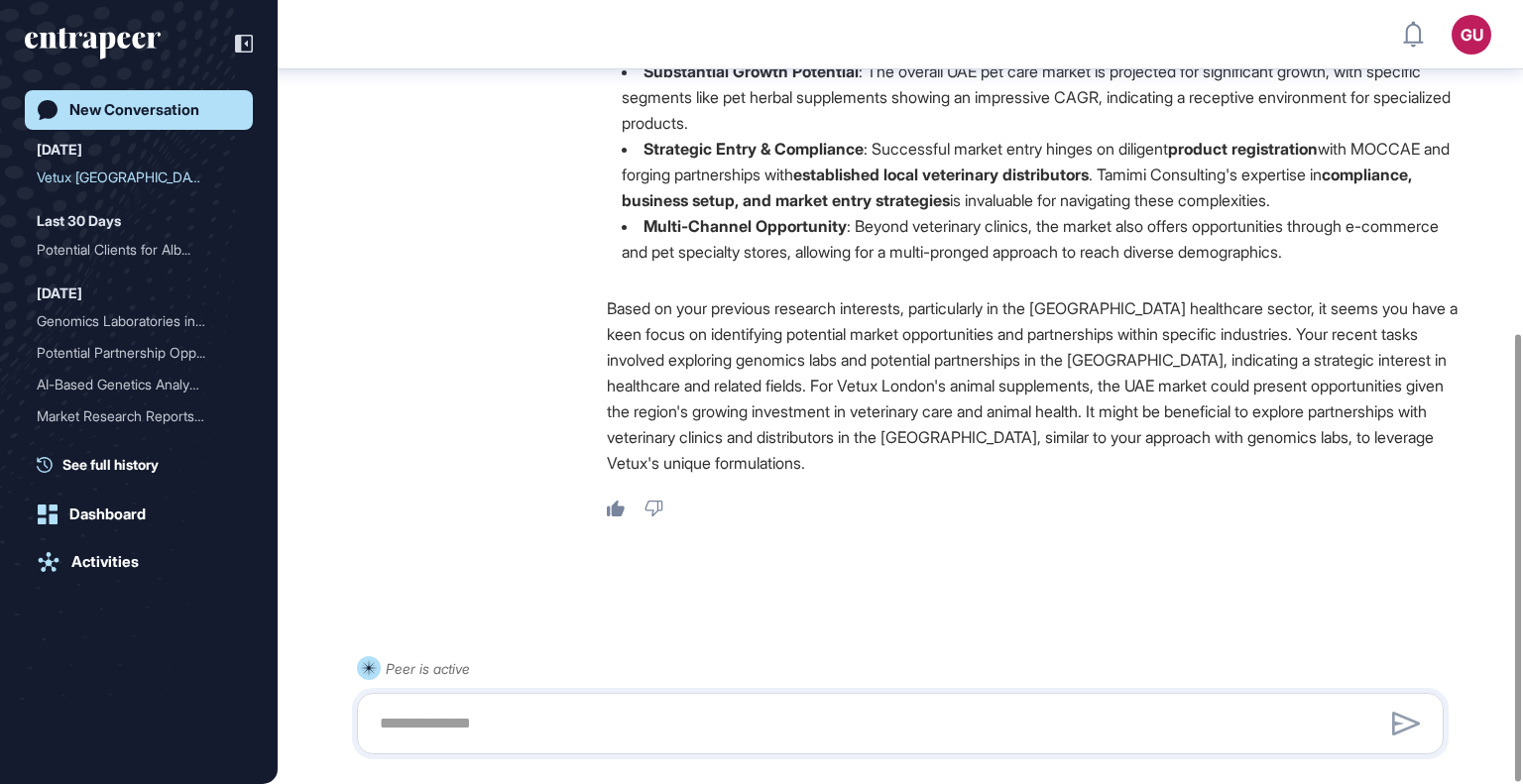 click 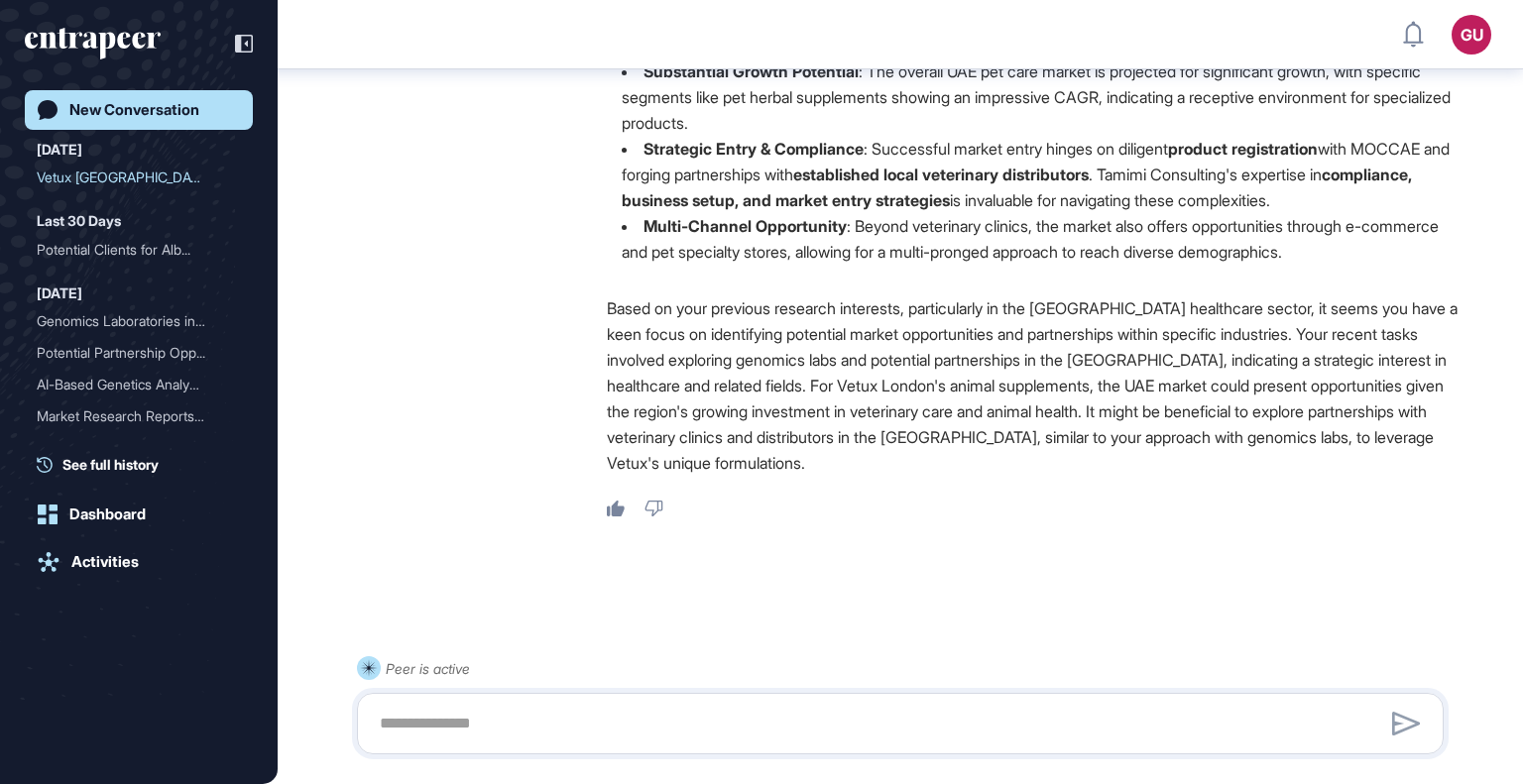 click on "New Conversation" at bounding box center (72, 2436) 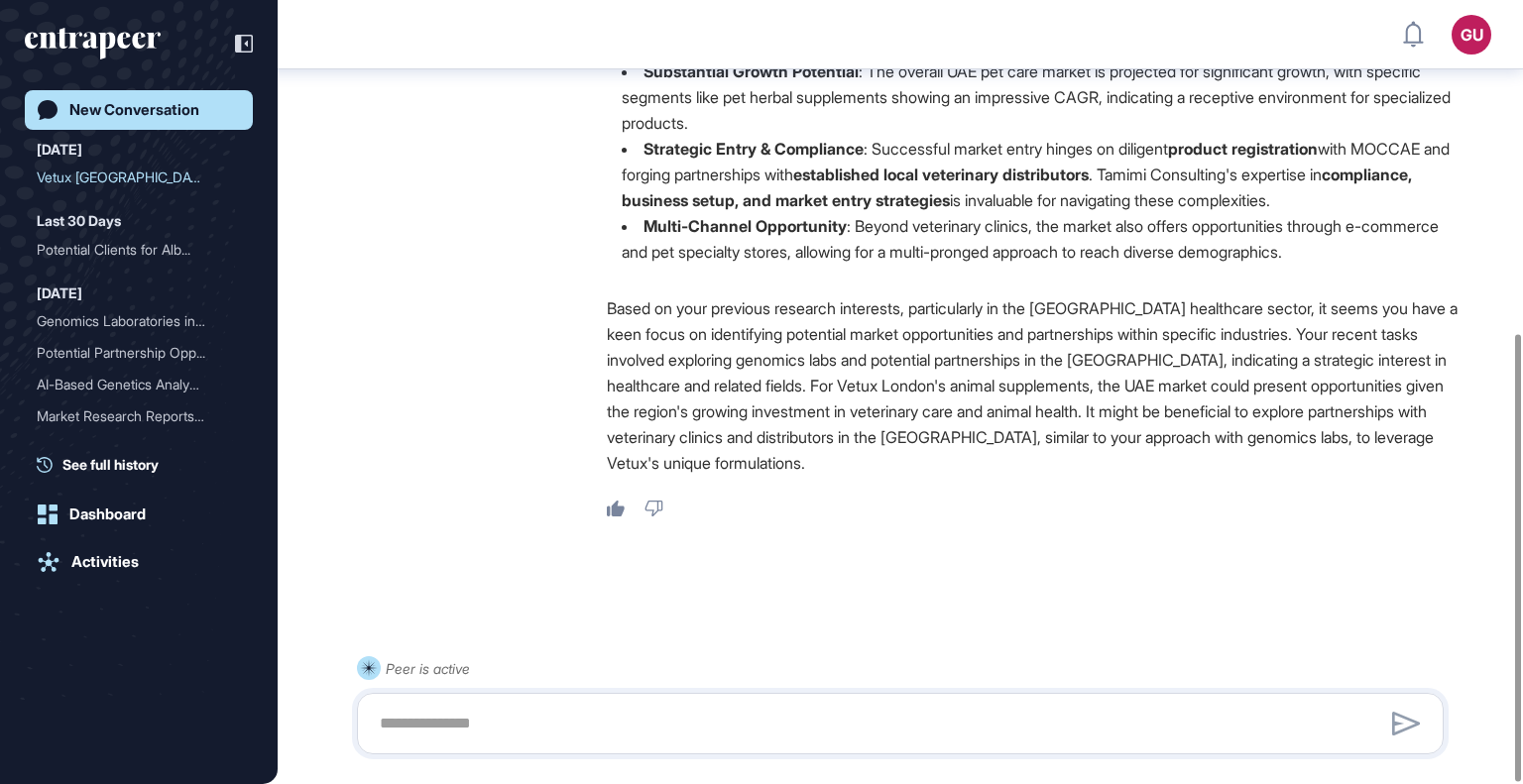 scroll, scrollTop: 0, scrollLeft: 0, axis: both 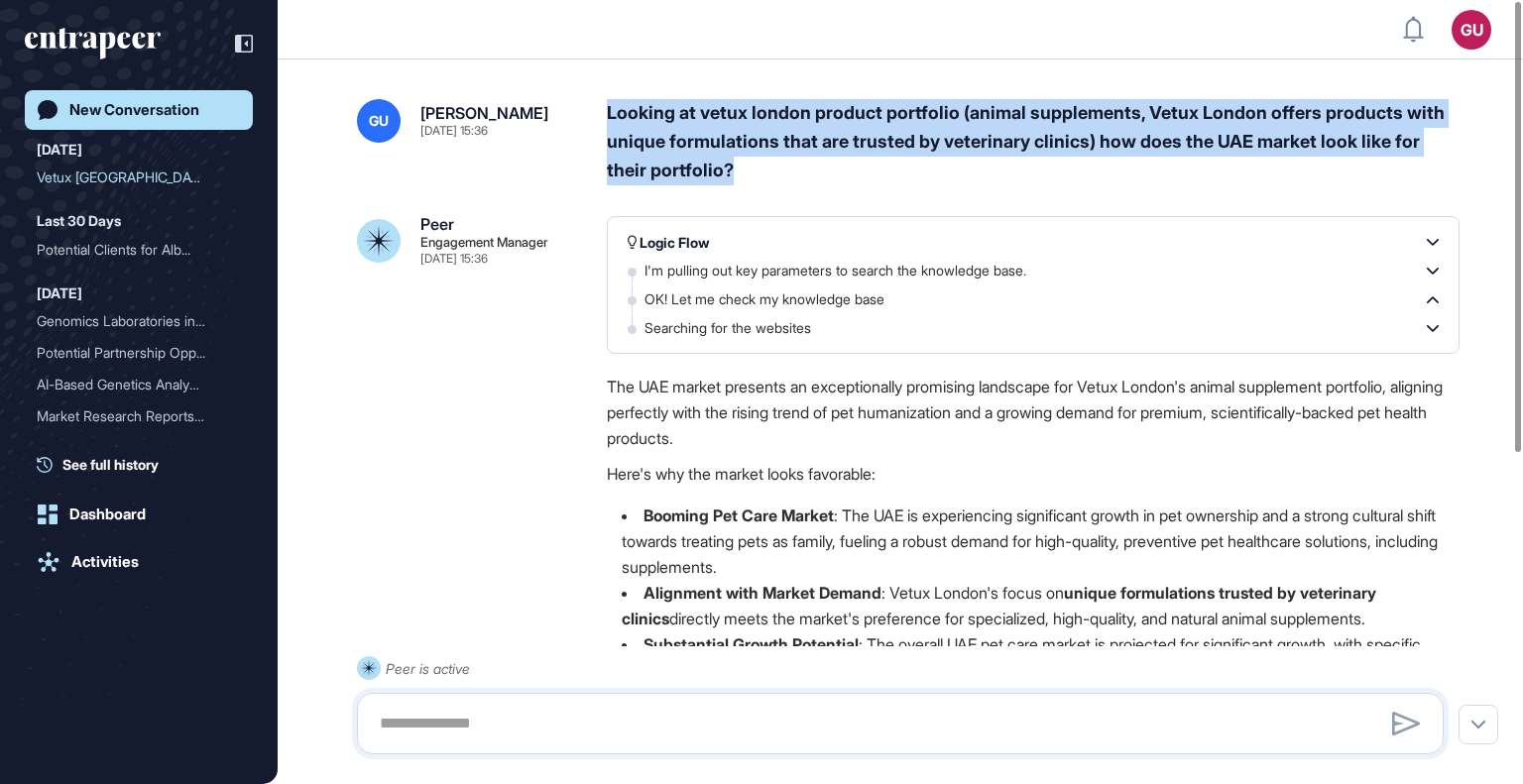 drag, startPoint x: 603, startPoint y: 108, endPoint x: 775, endPoint y: 180, distance: 186.46179 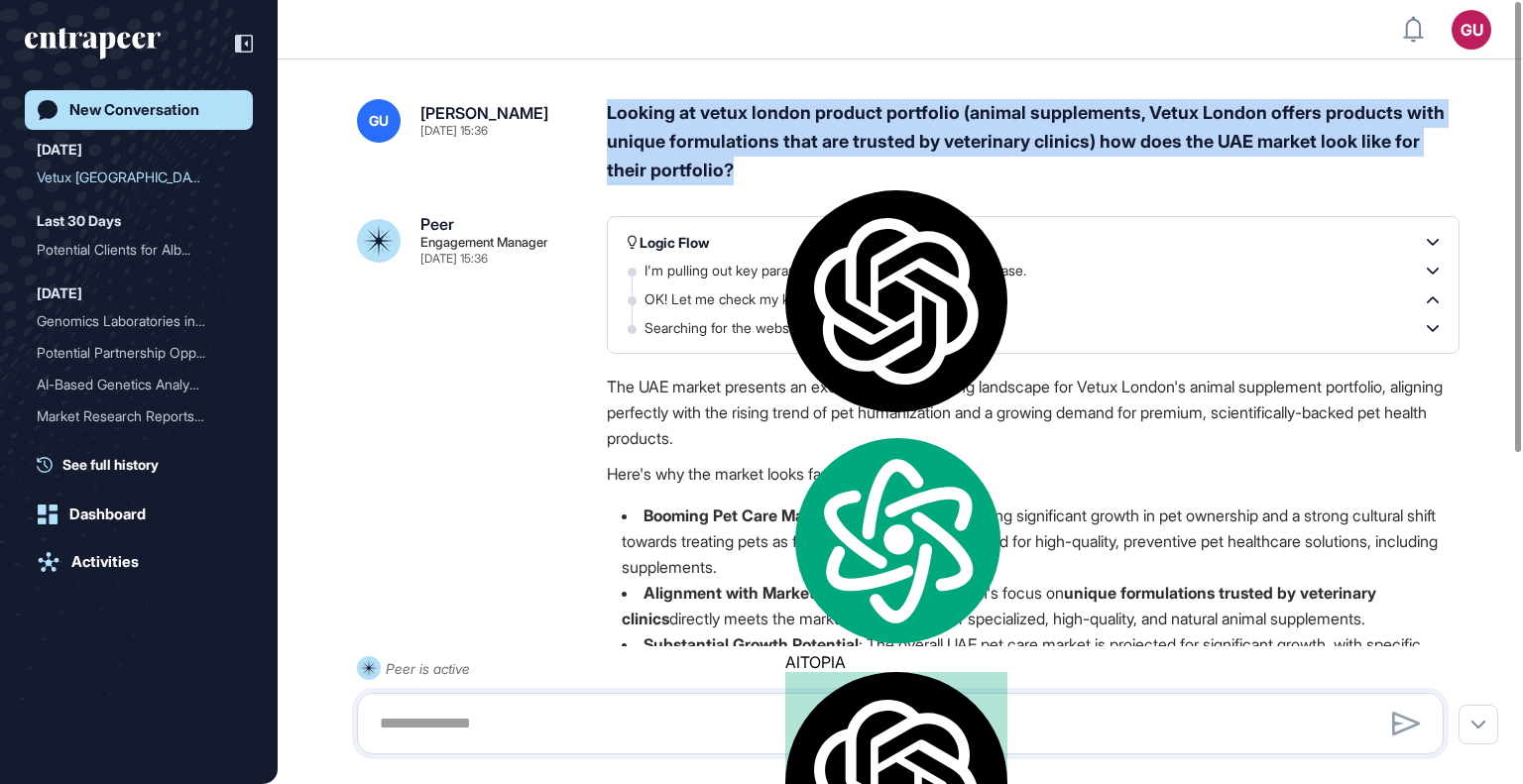 copy on "Looking at vetux london product portfolio (animal supplements, Vetux London offers products with unique formulations that are trusted by veterinary clinics) how does the UAE market look like for their portfolio?" 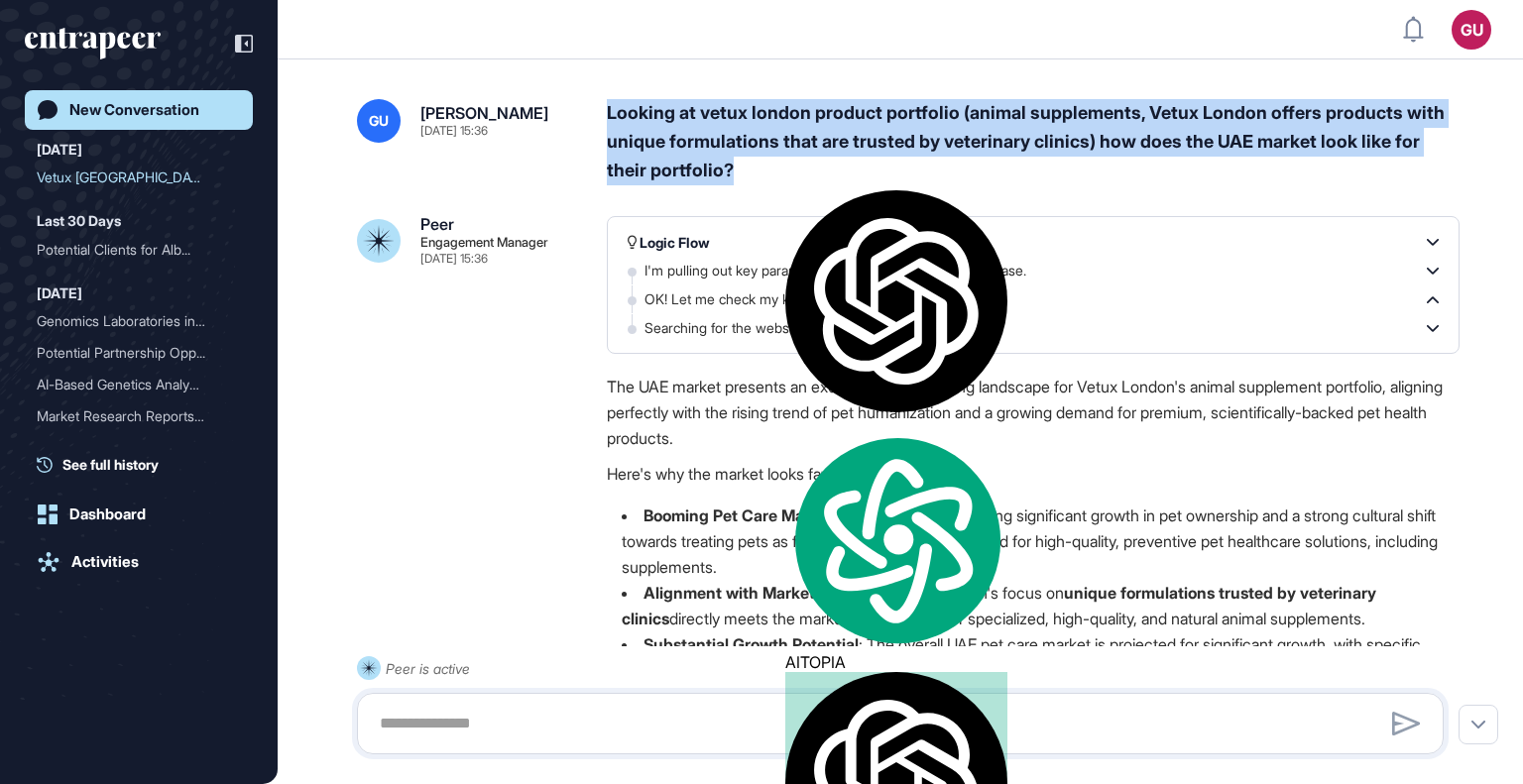 click 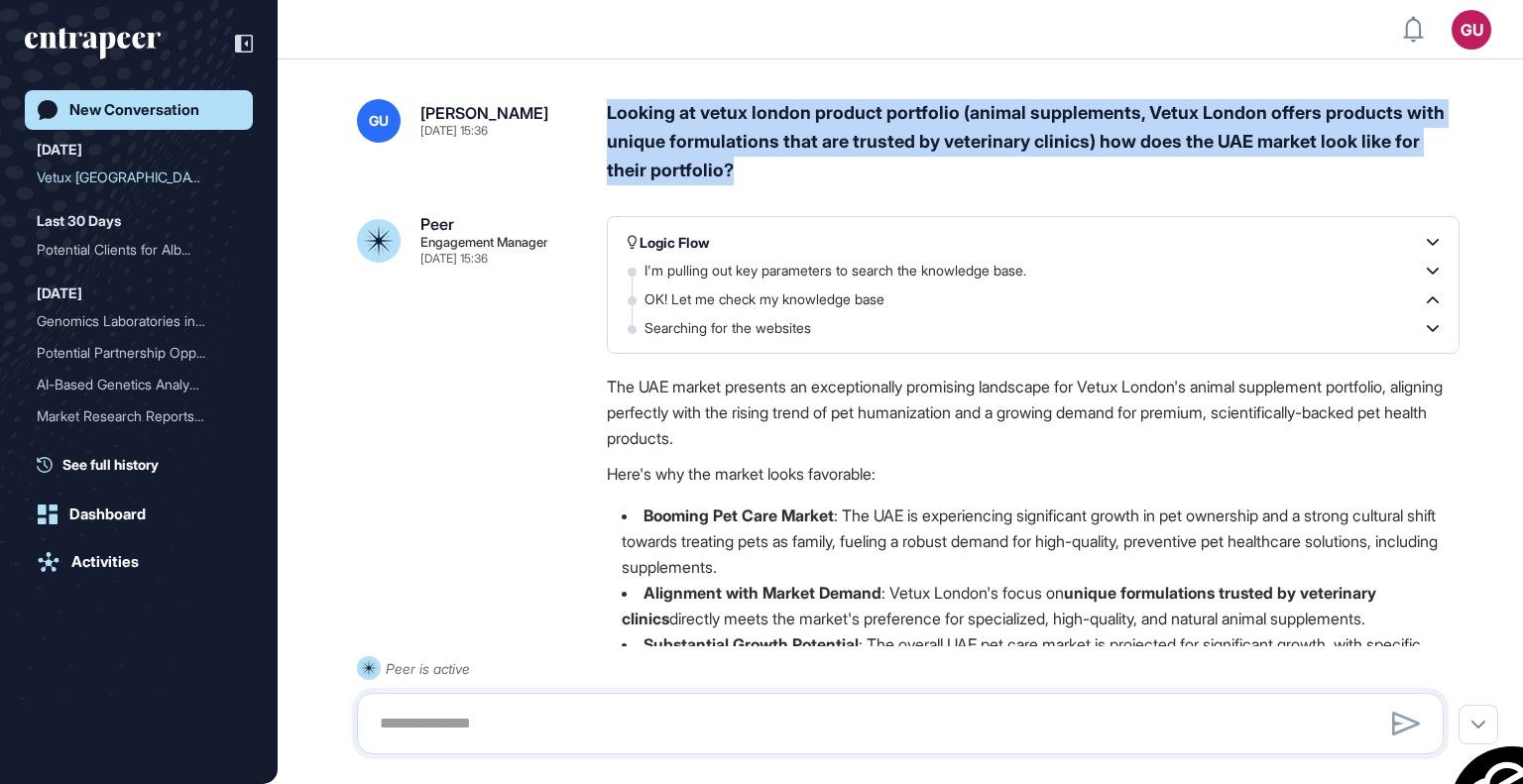scroll, scrollTop: 2014, scrollLeft: 0, axis: vertical 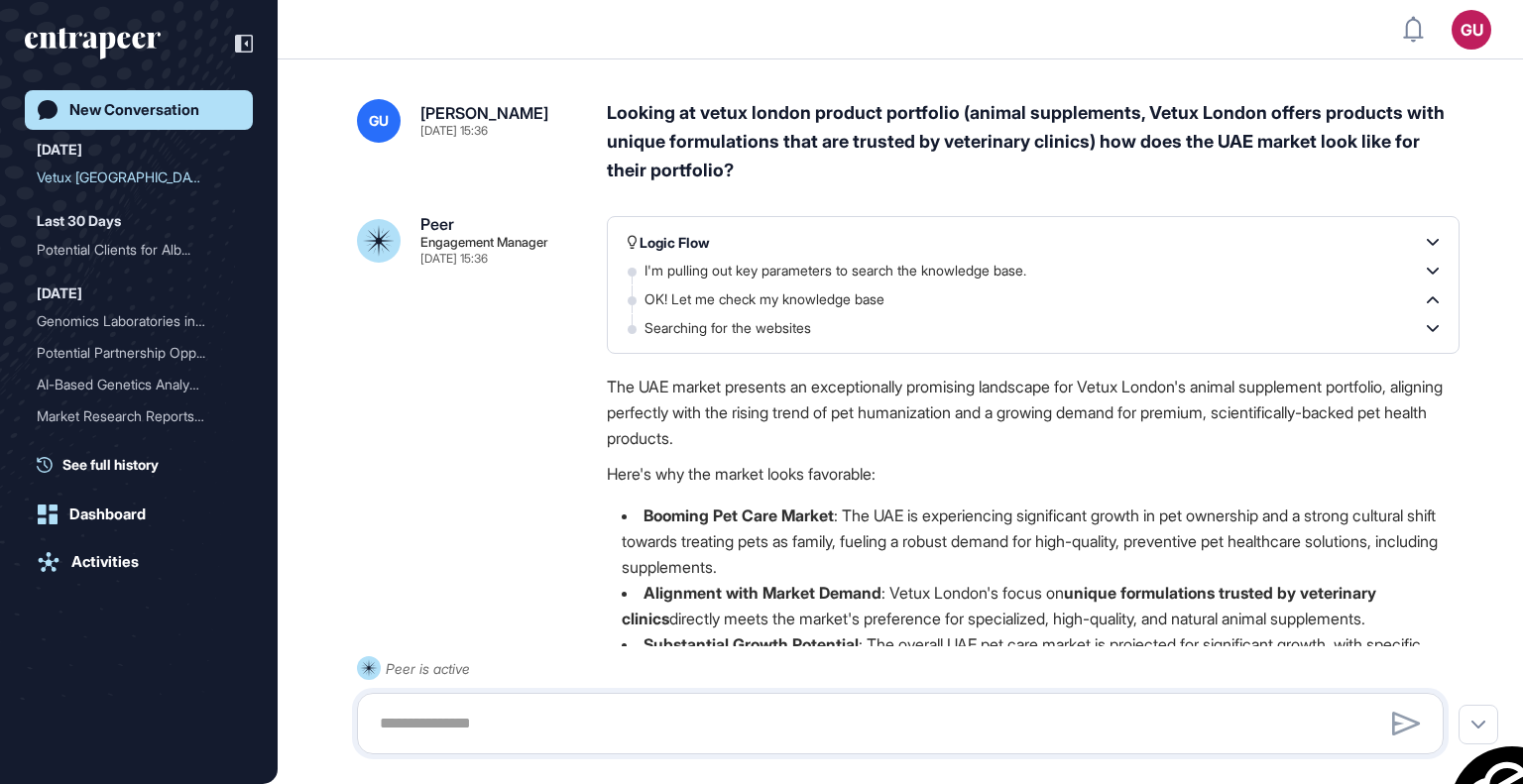 drag, startPoint x: 1303, startPoint y: 512, endPoint x: 1157, endPoint y: 435, distance: 165.06059 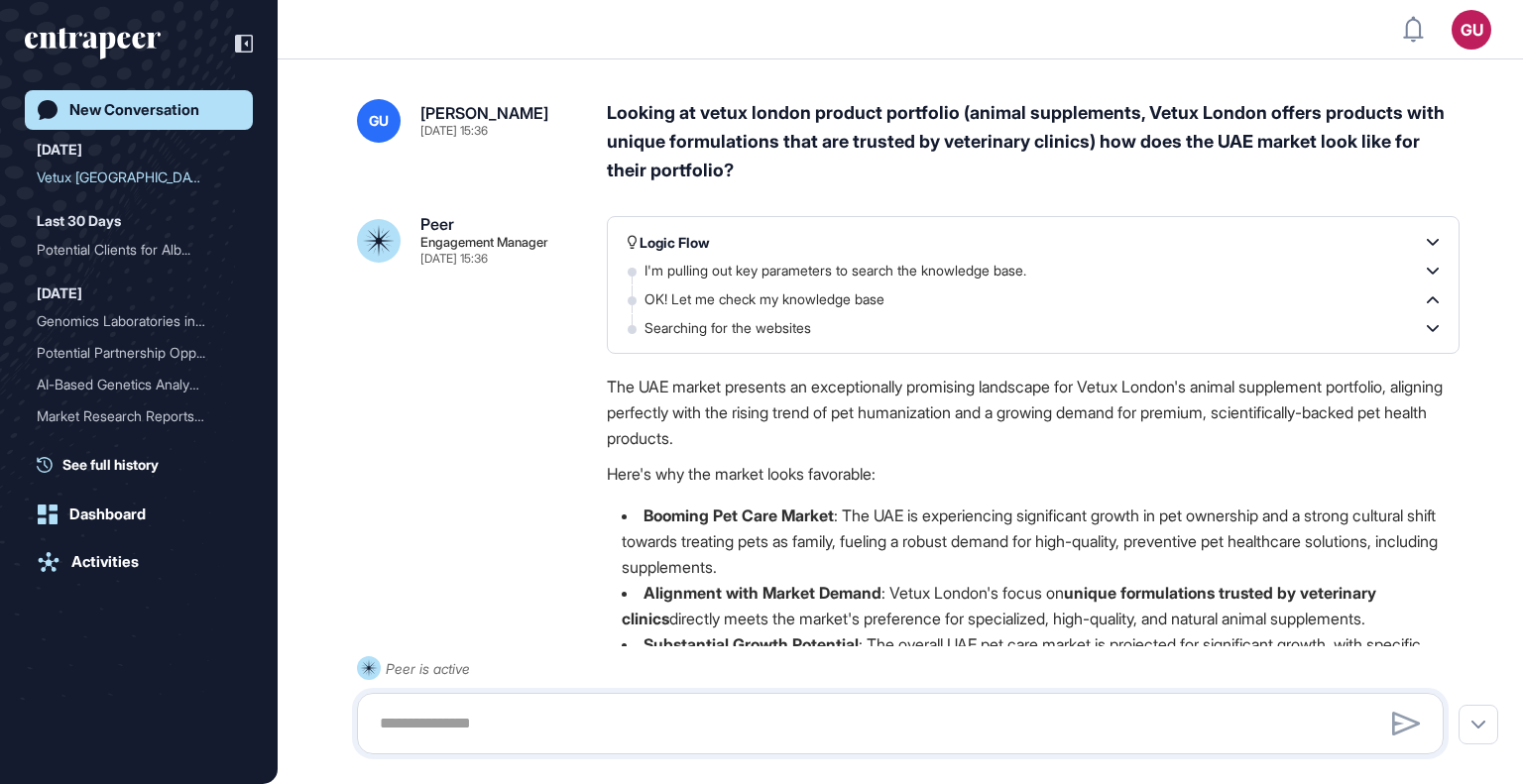 click 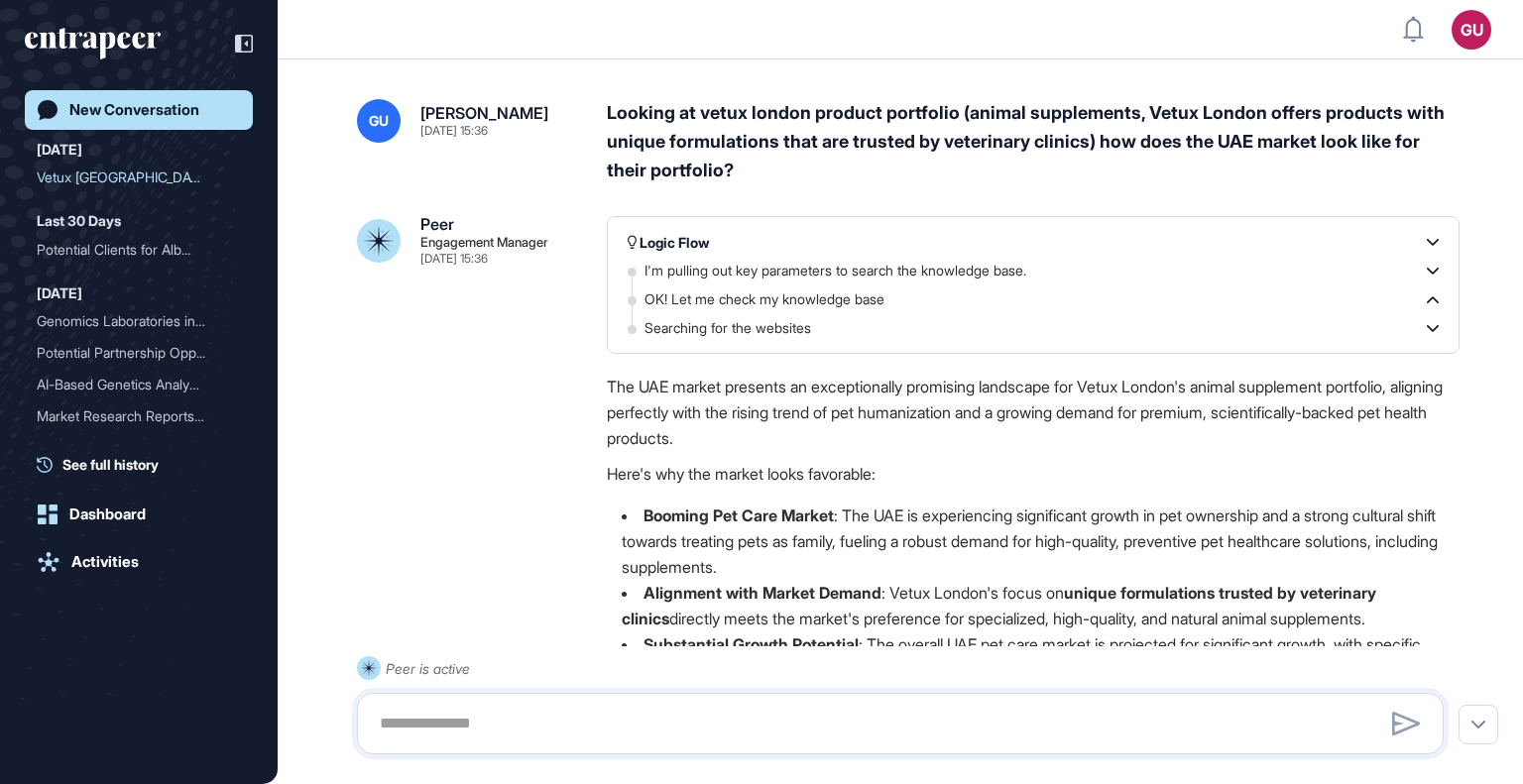 scroll, scrollTop: 329, scrollLeft: 0, axis: vertical 